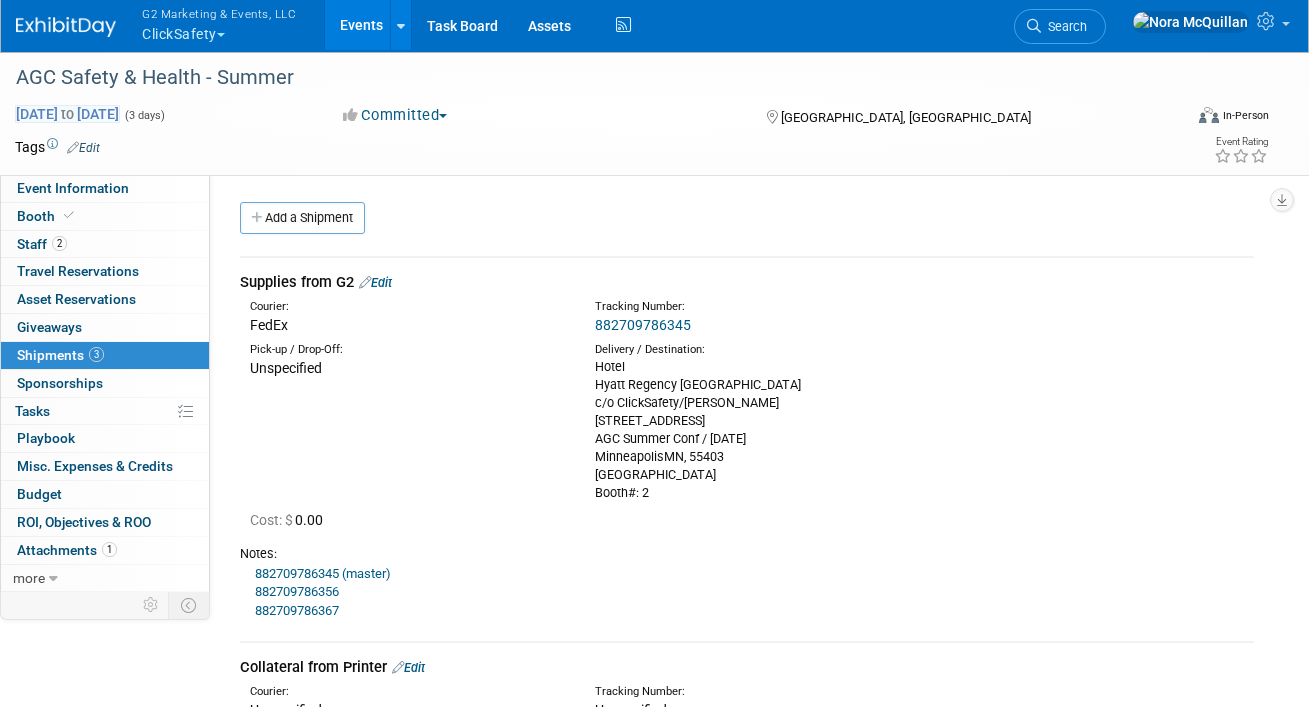 scroll, scrollTop: 29, scrollLeft: 0, axis: vertical 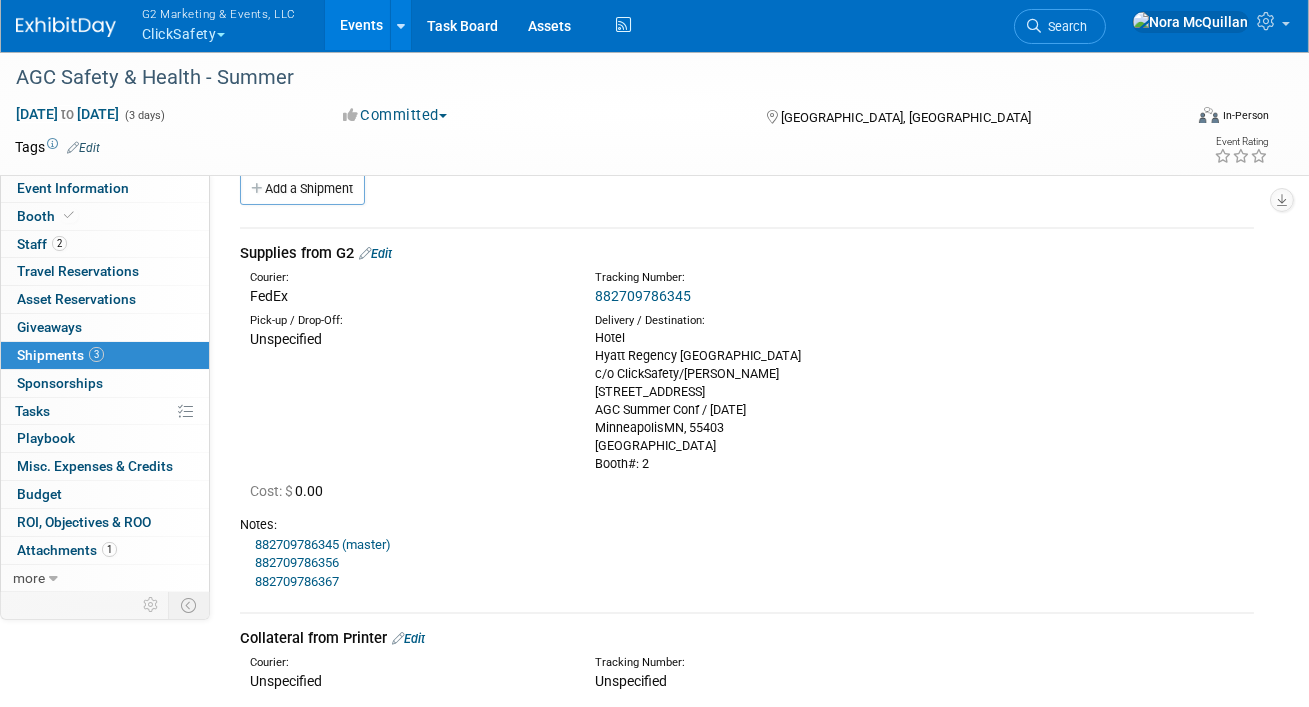 click on "G2 Marketing & Events, LLC
ClickSafety" at bounding box center (230, 26) 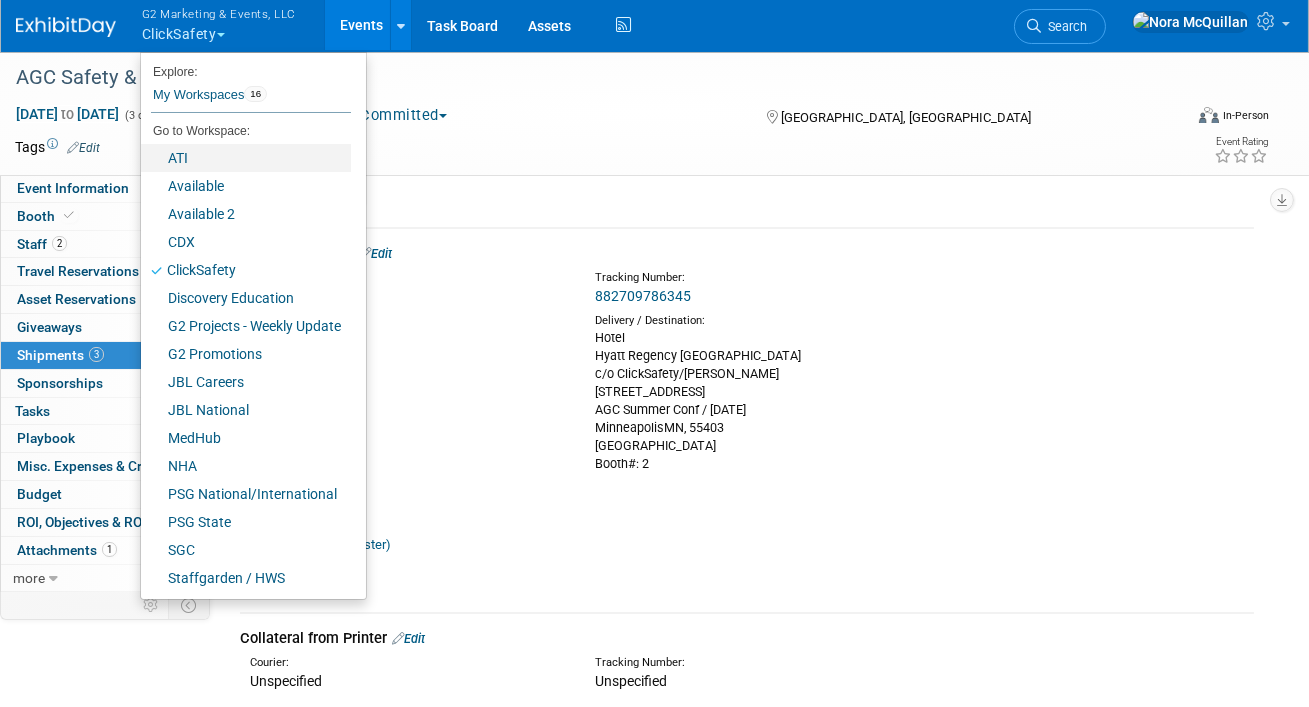 click on "ATI" at bounding box center (246, 158) 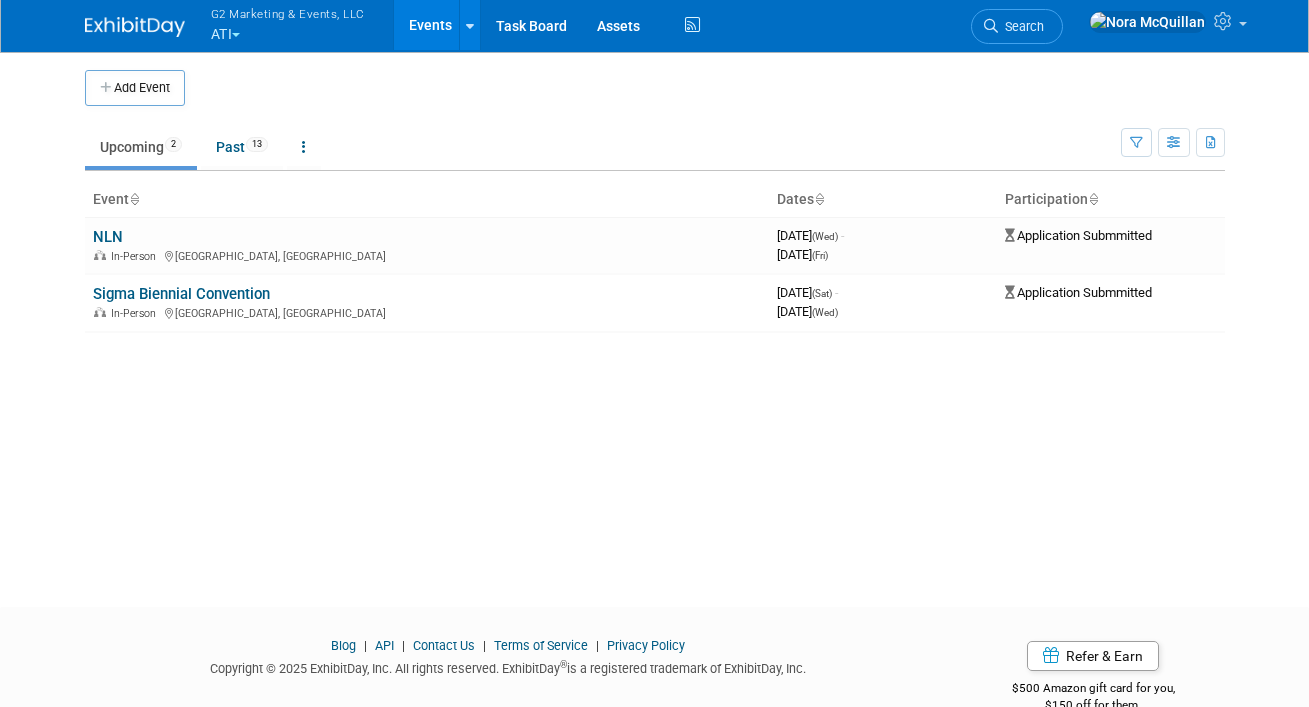 scroll, scrollTop: 0, scrollLeft: 0, axis: both 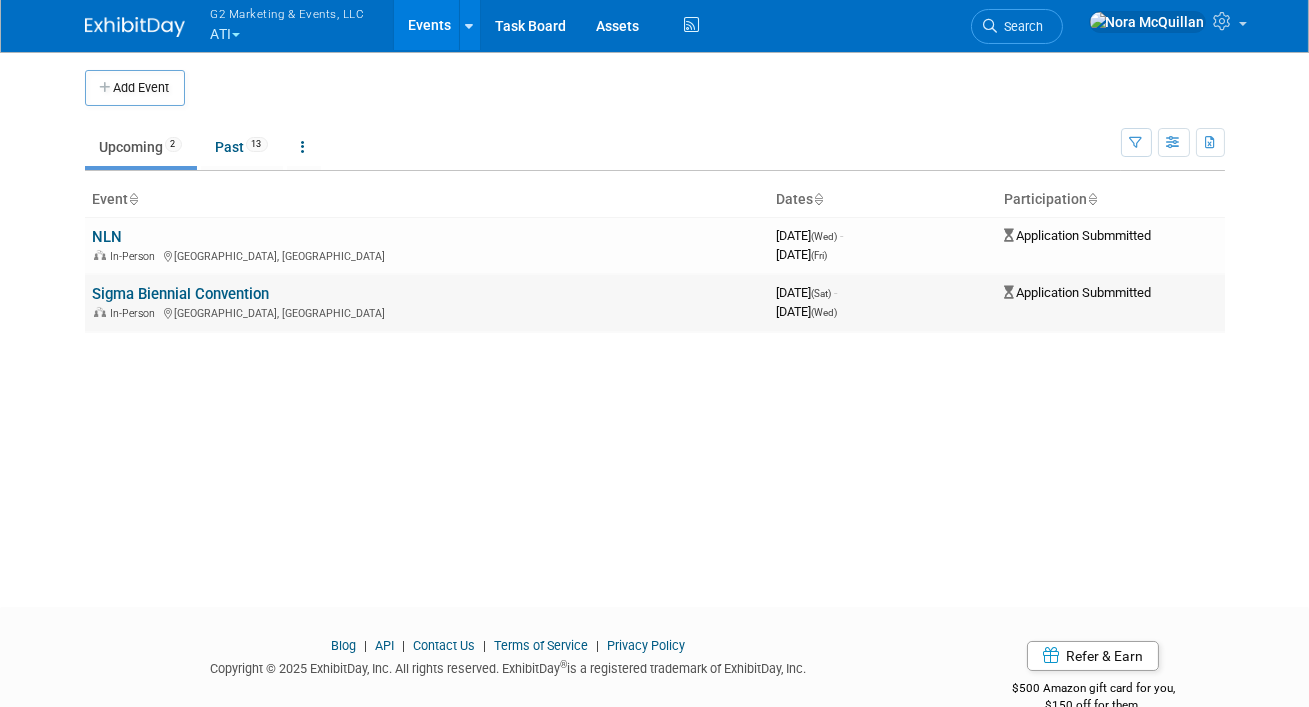 click on "Sigma Biennial Convention" at bounding box center [181, 294] 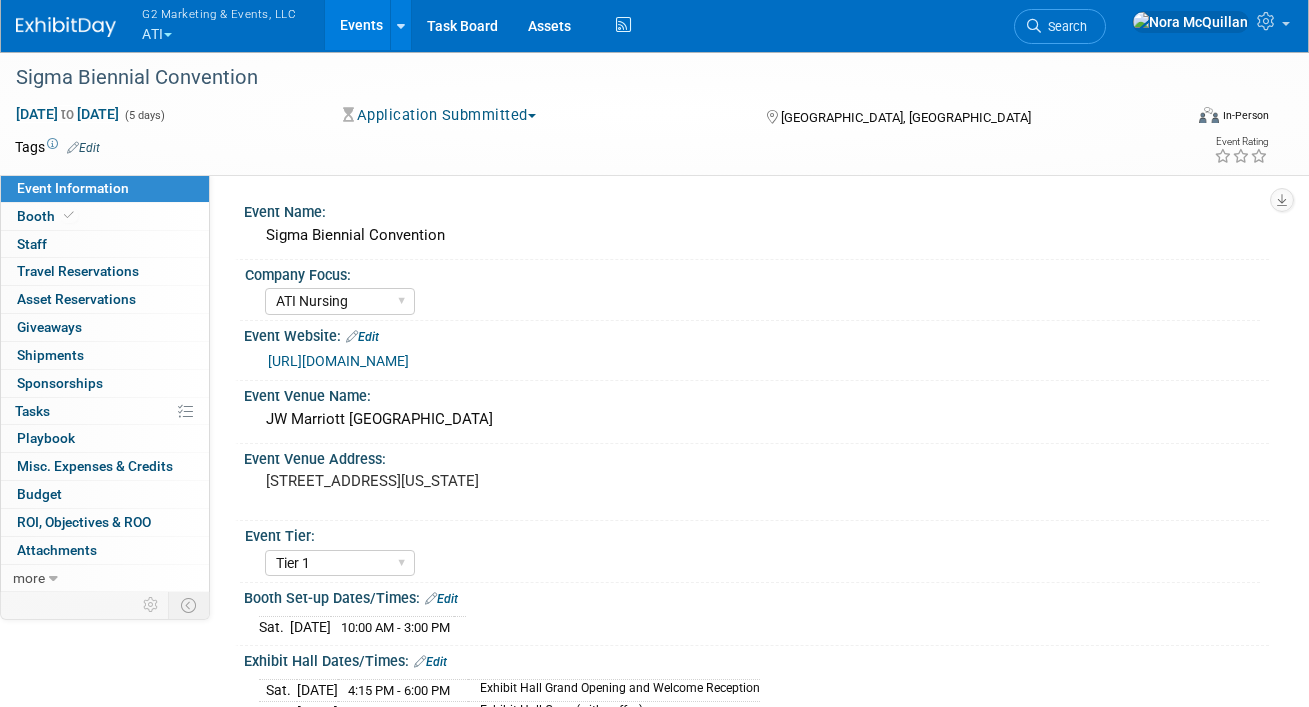 select on "ATI Nursing" 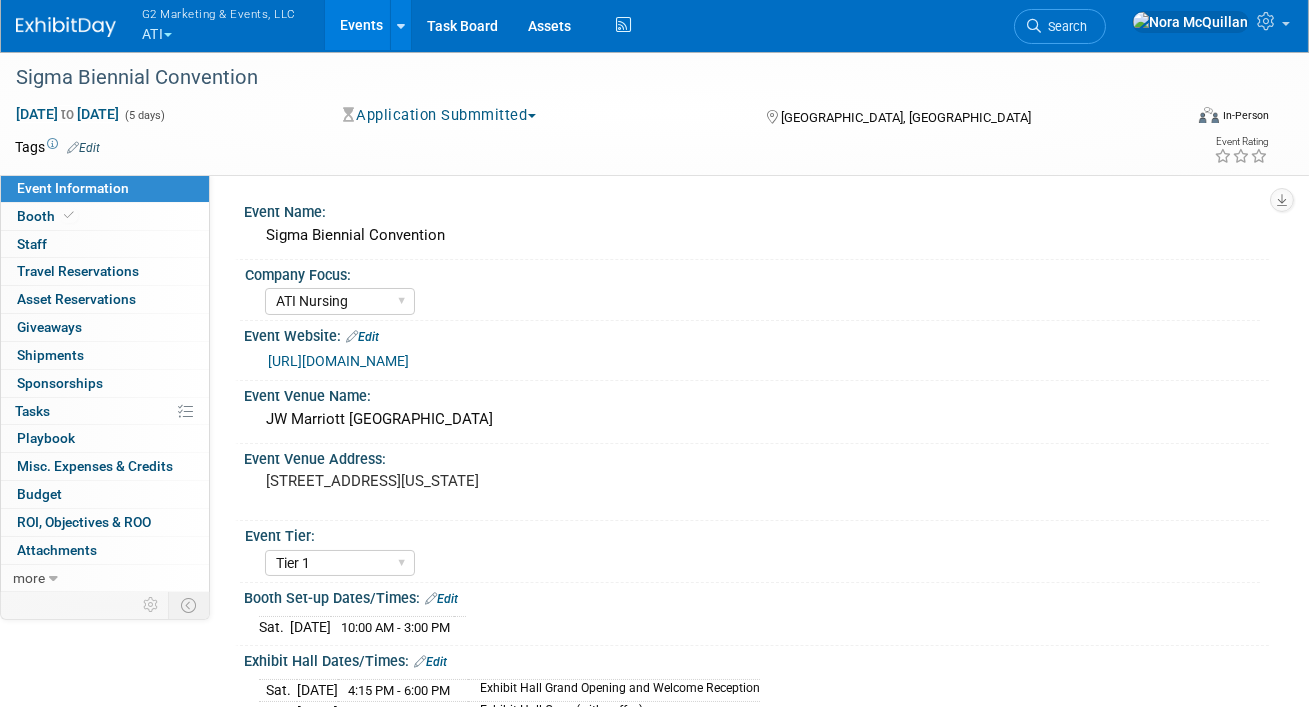 scroll, scrollTop: 0, scrollLeft: 0, axis: both 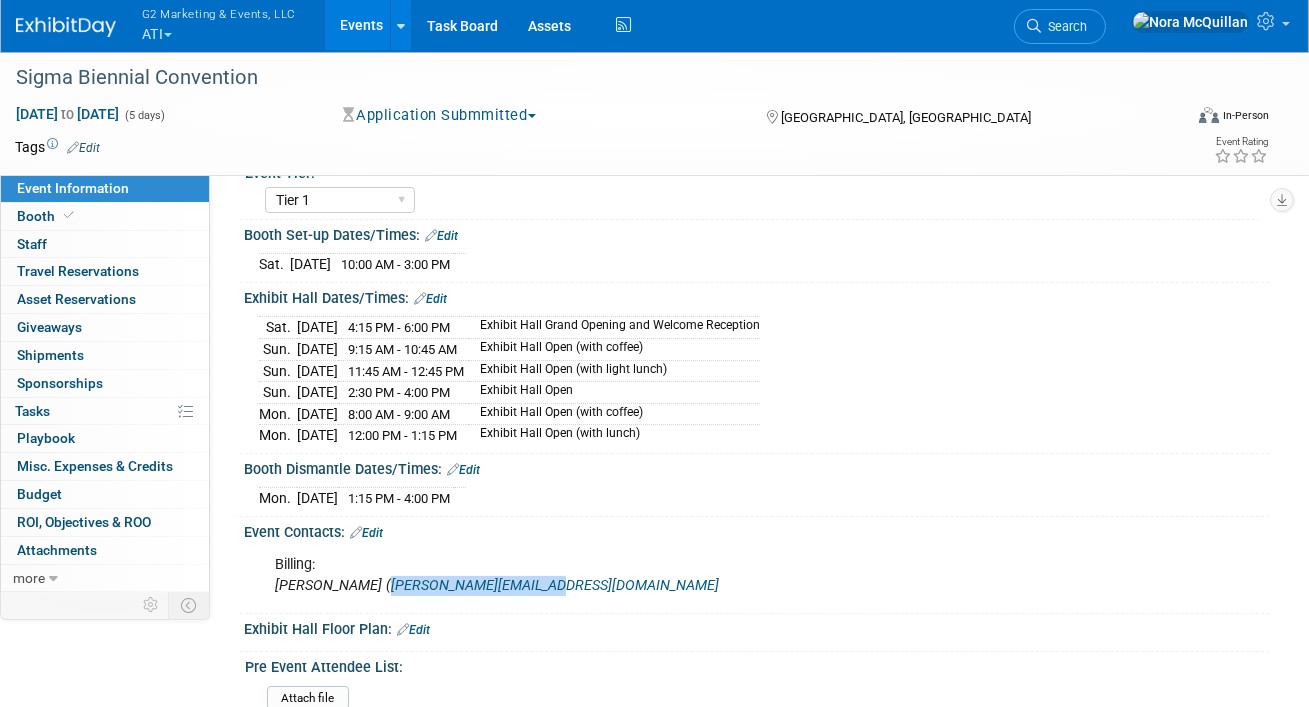 drag, startPoint x: 531, startPoint y: 579, endPoint x: 371, endPoint y: 587, distance: 160.19987 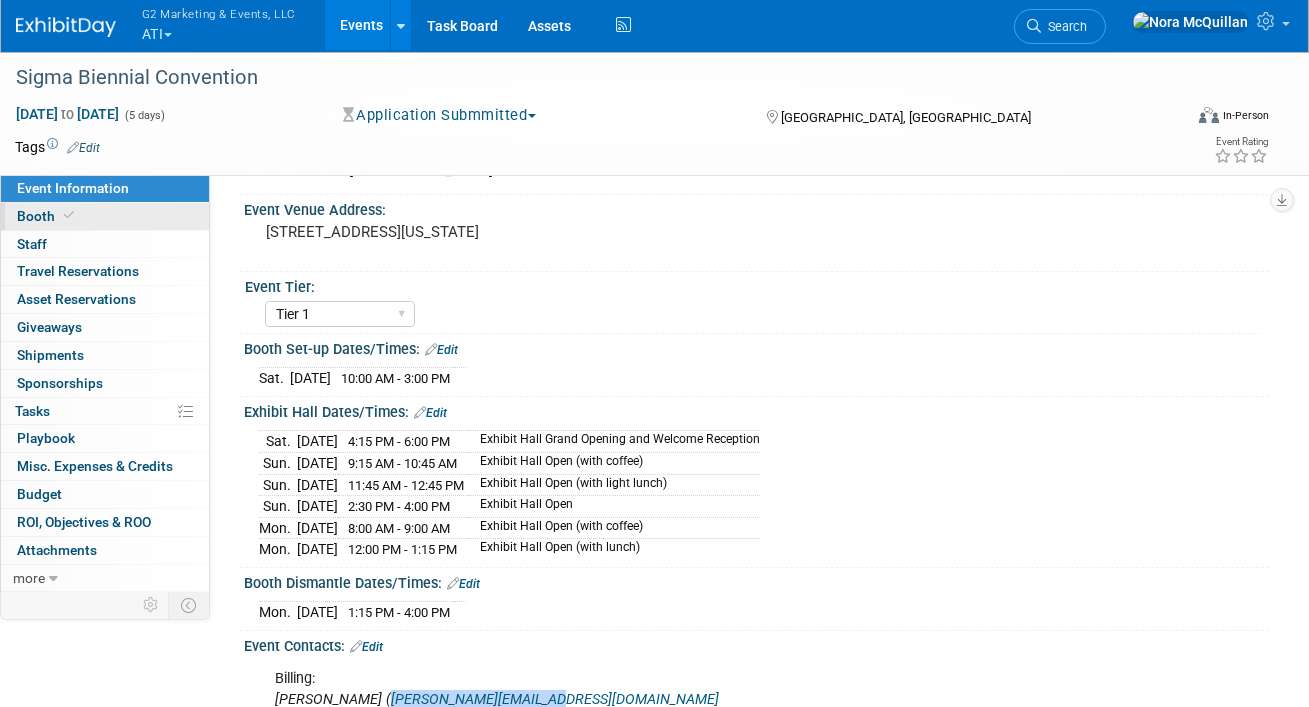 scroll, scrollTop: 0, scrollLeft: 0, axis: both 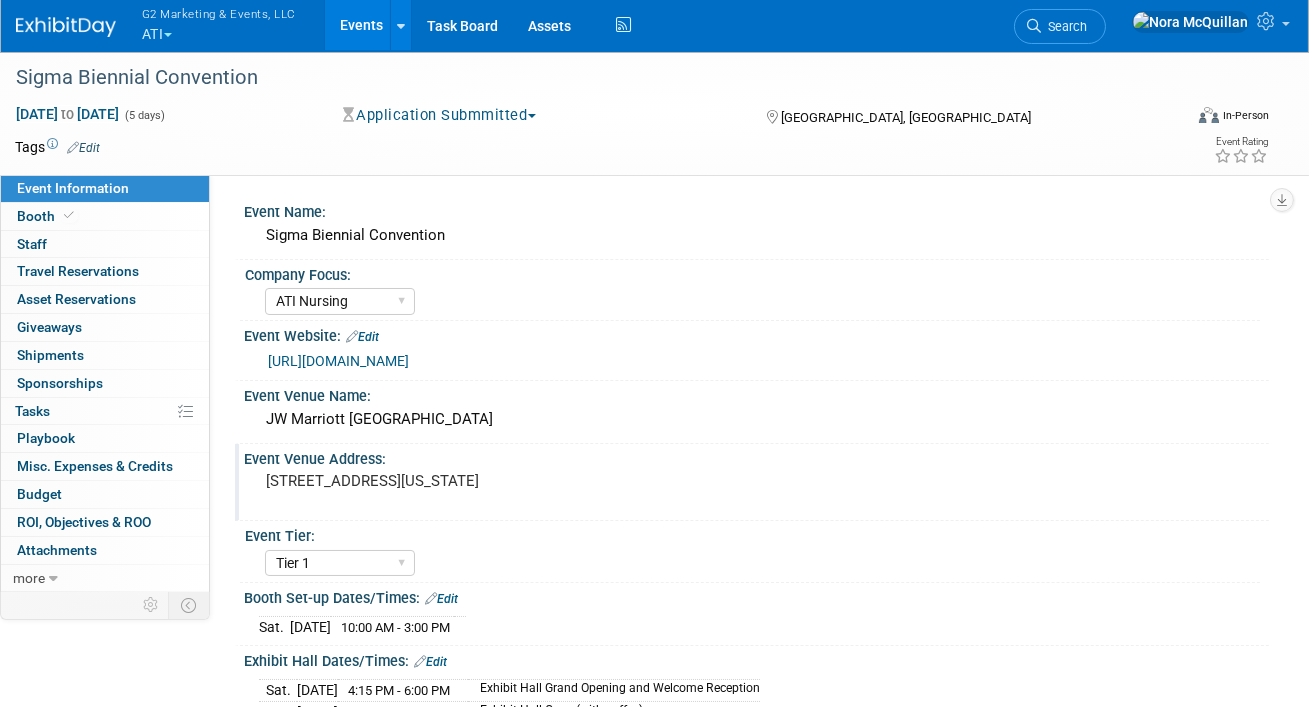 click on "10 S West Street
Indianapolis, Indiana 46204" at bounding box center [457, 481] 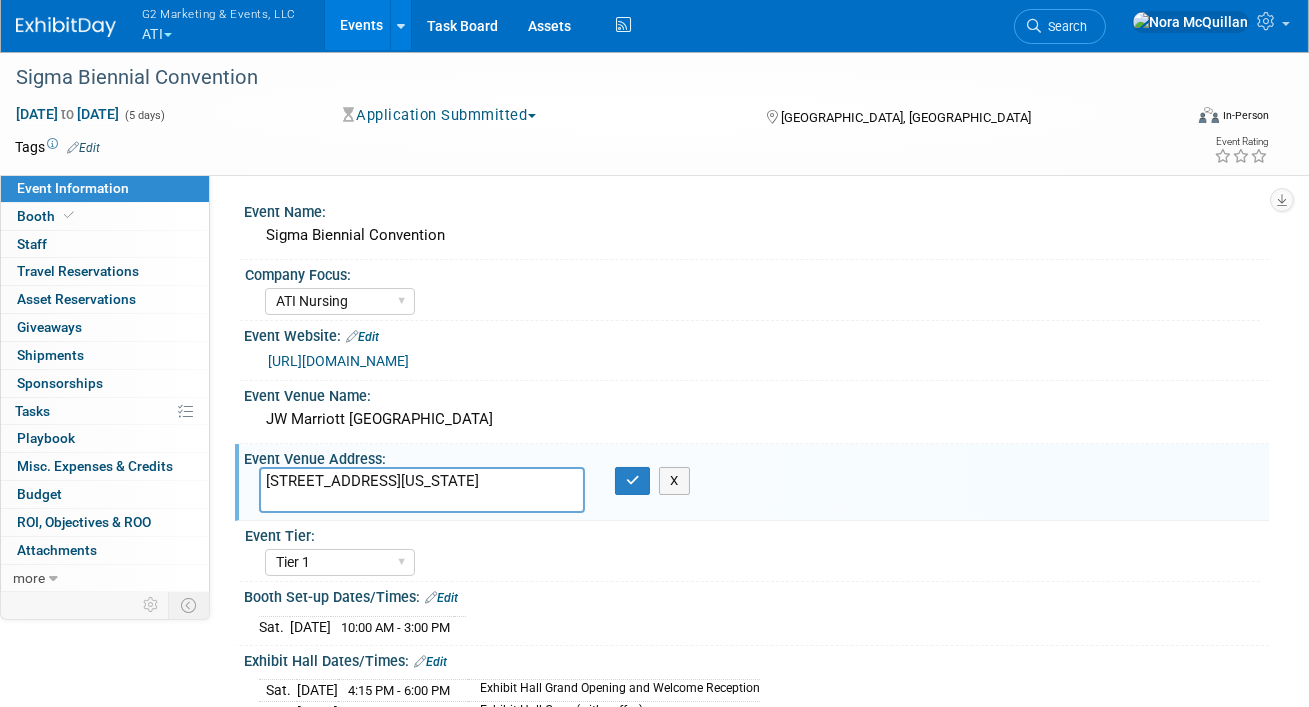 drag, startPoint x: 458, startPoint y: 506, endPoint x: 223, endPoint y: 478, distance: 236.6622 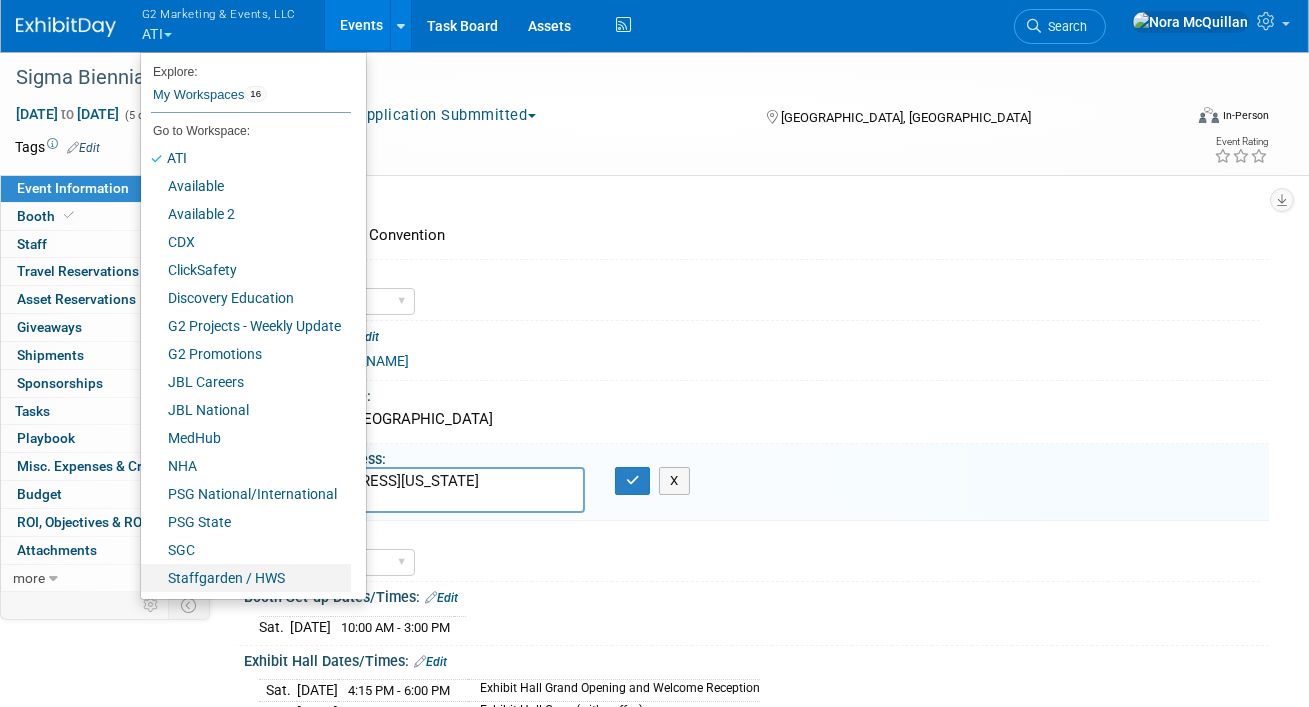 click on "Staffgarden / HWS" at bounding box center (246, 578) 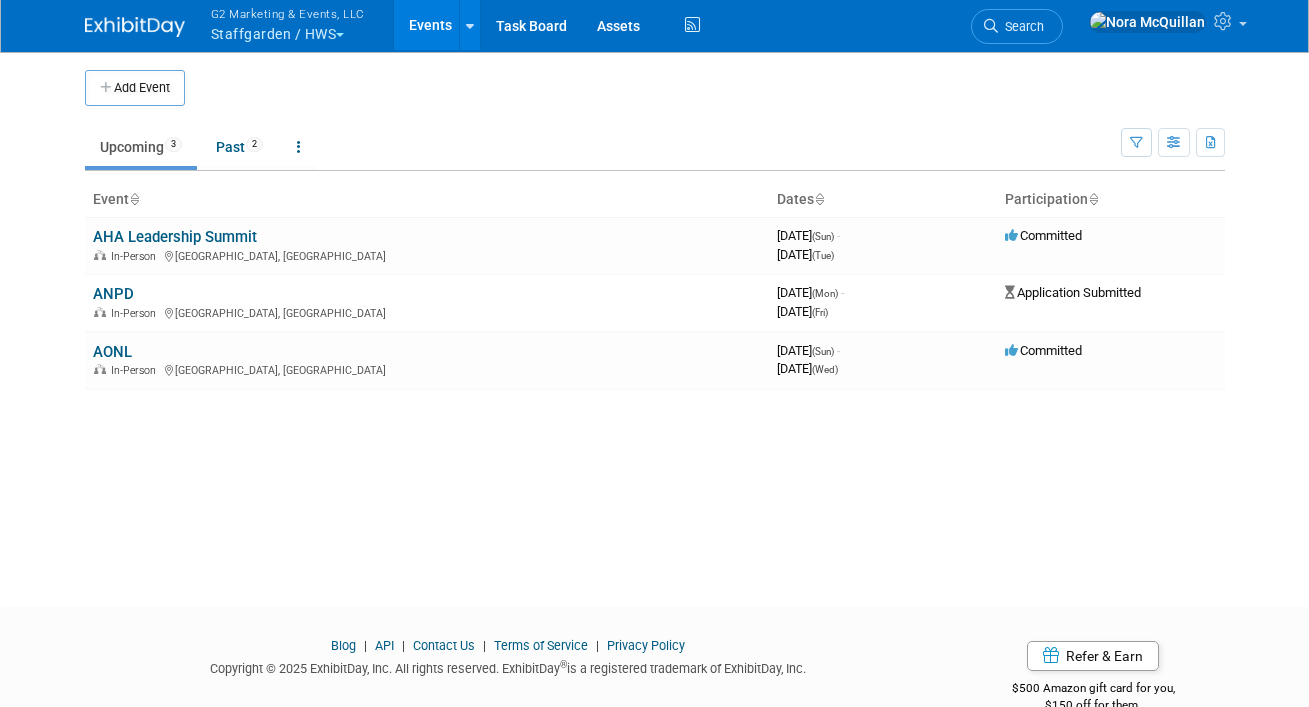 scroll, scrollTop: 0, scrollLeft: 0, axis: both 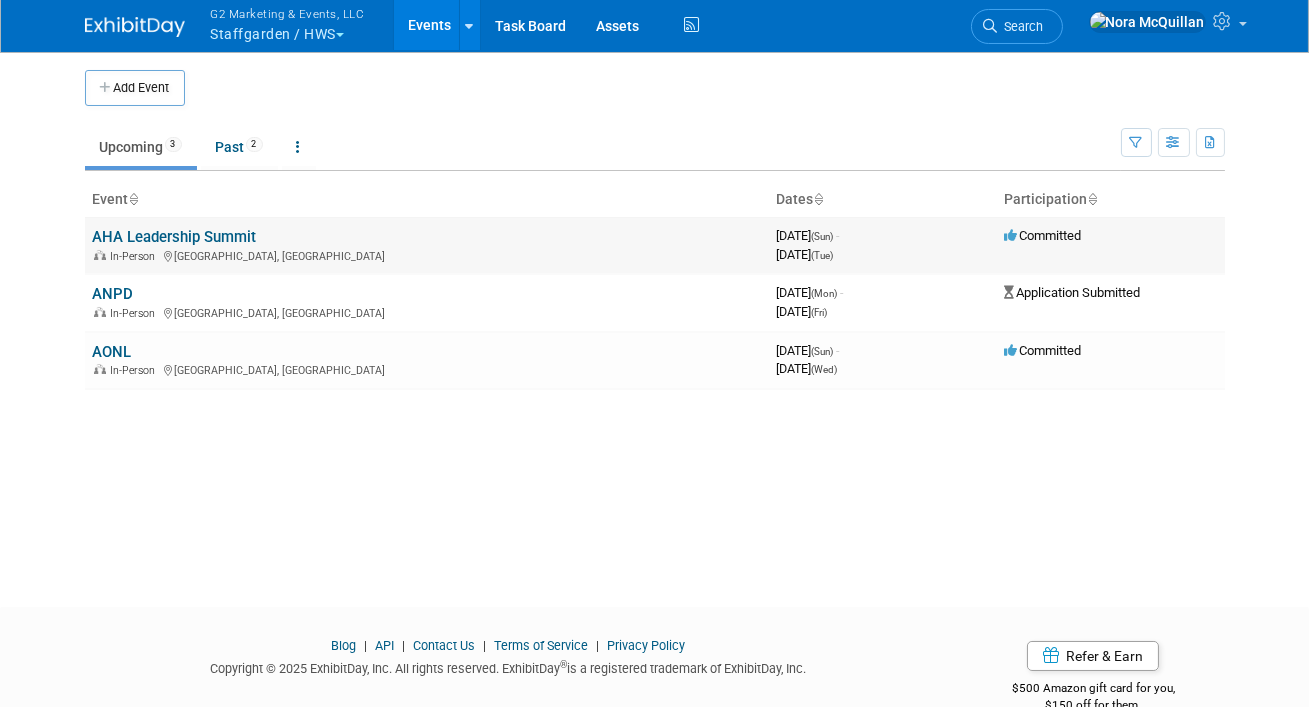 click on "AHA Leadership Summit" at bounding box center (175, 237) 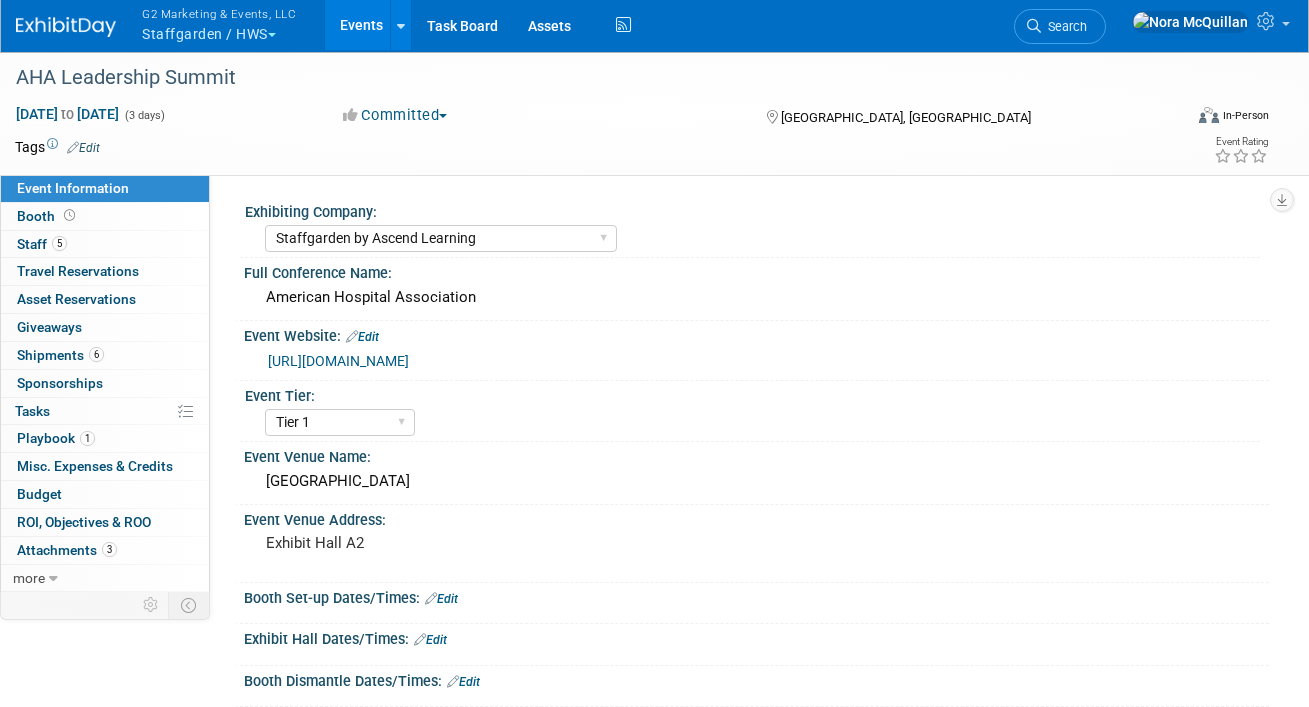 select on "Staffgarden by Ascend Learning" 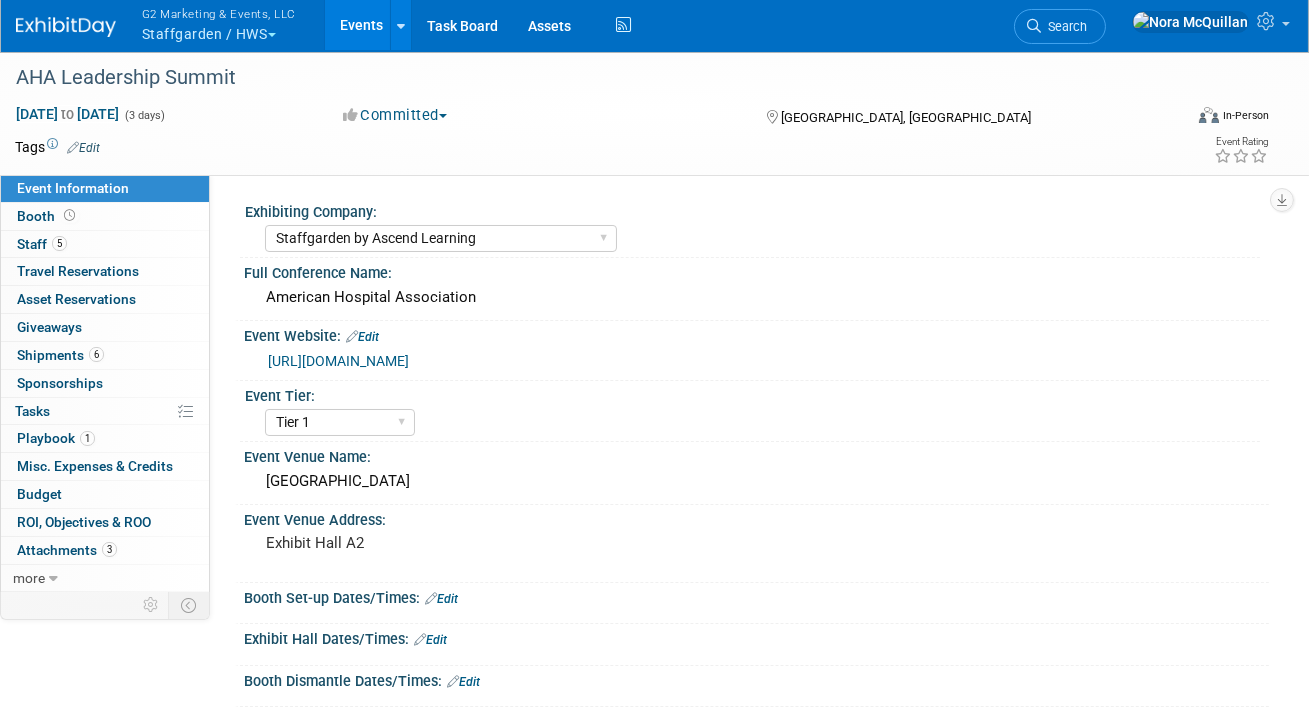 scroll, scrollTop: 0, scrollLeft: 0, axis: both 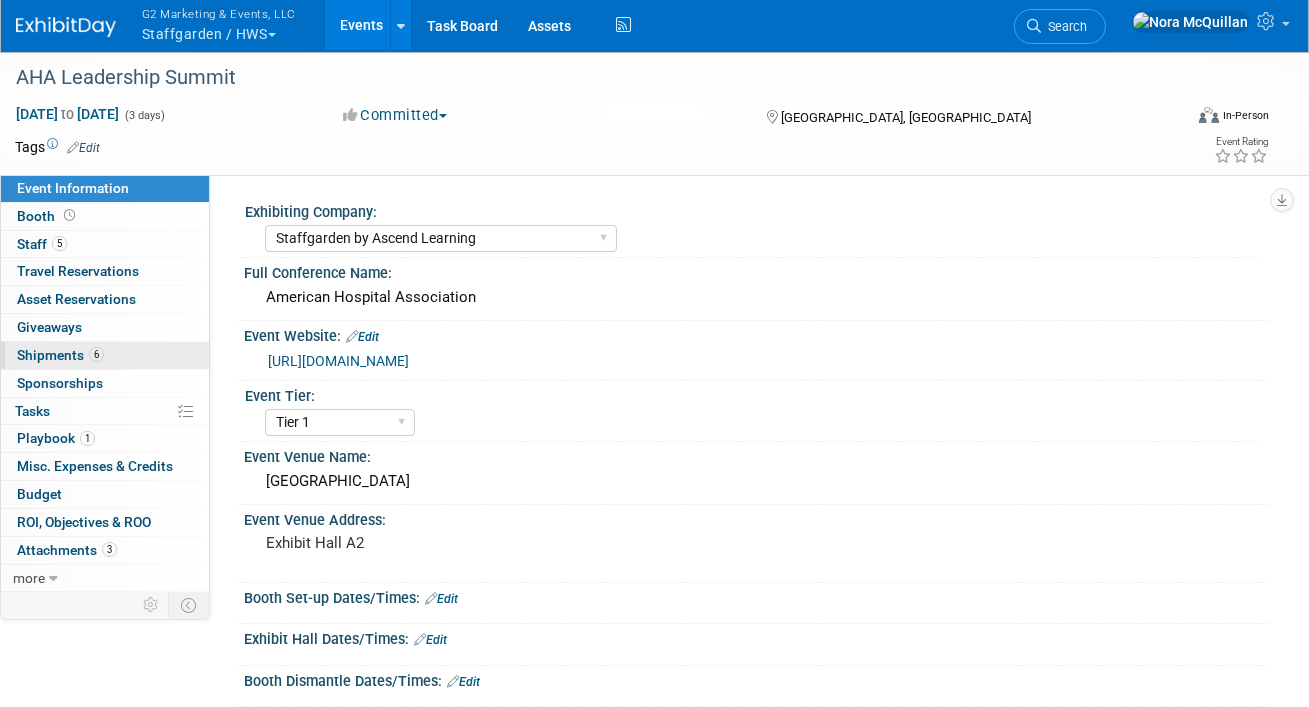 click on "Shipments 6" at bounding box center [60, 355] 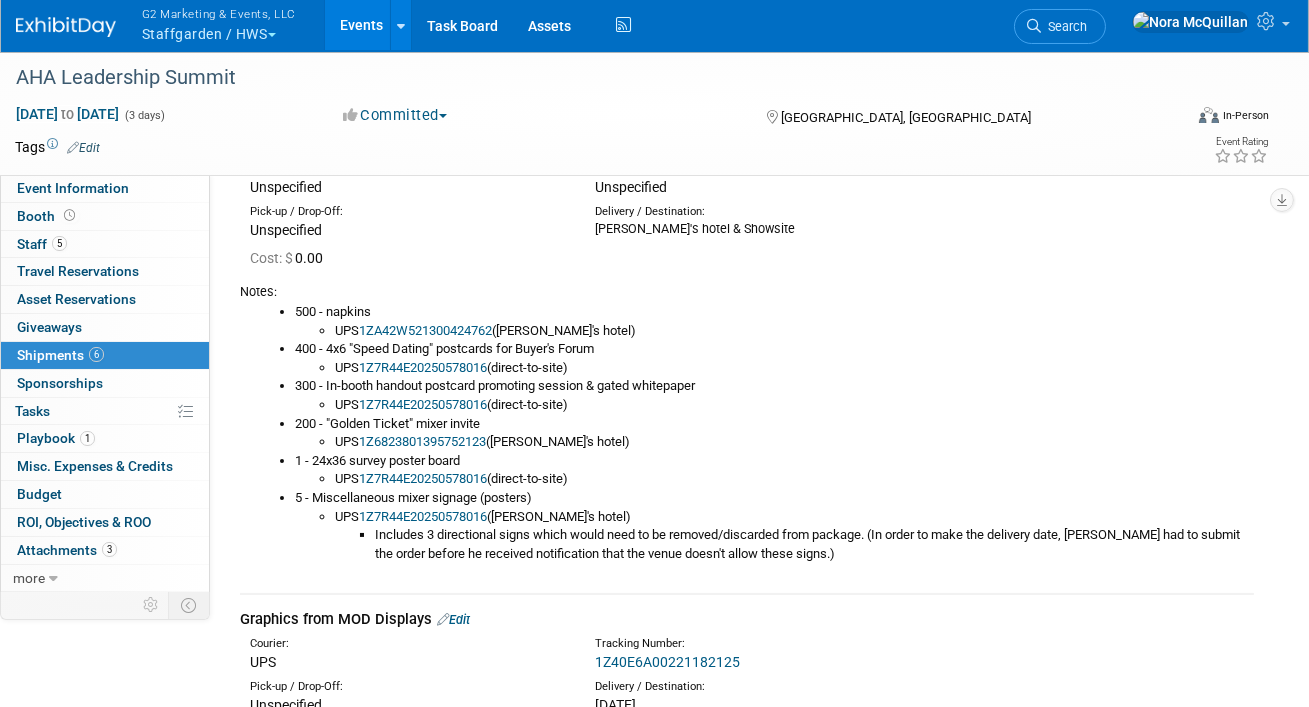 scroll, scrollTop: 483, scrollLeft: 0, axis: vertical 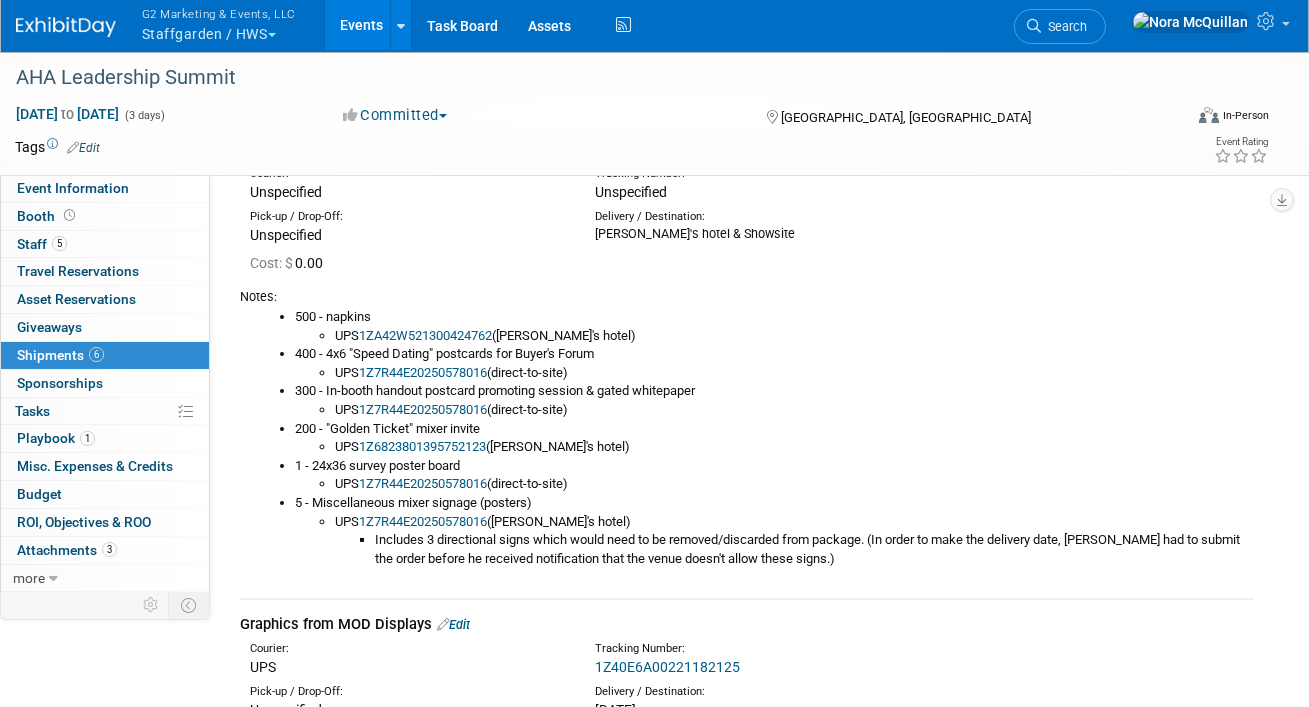 click on "1ZA42W521300424762" at bounding box center [425, 335] 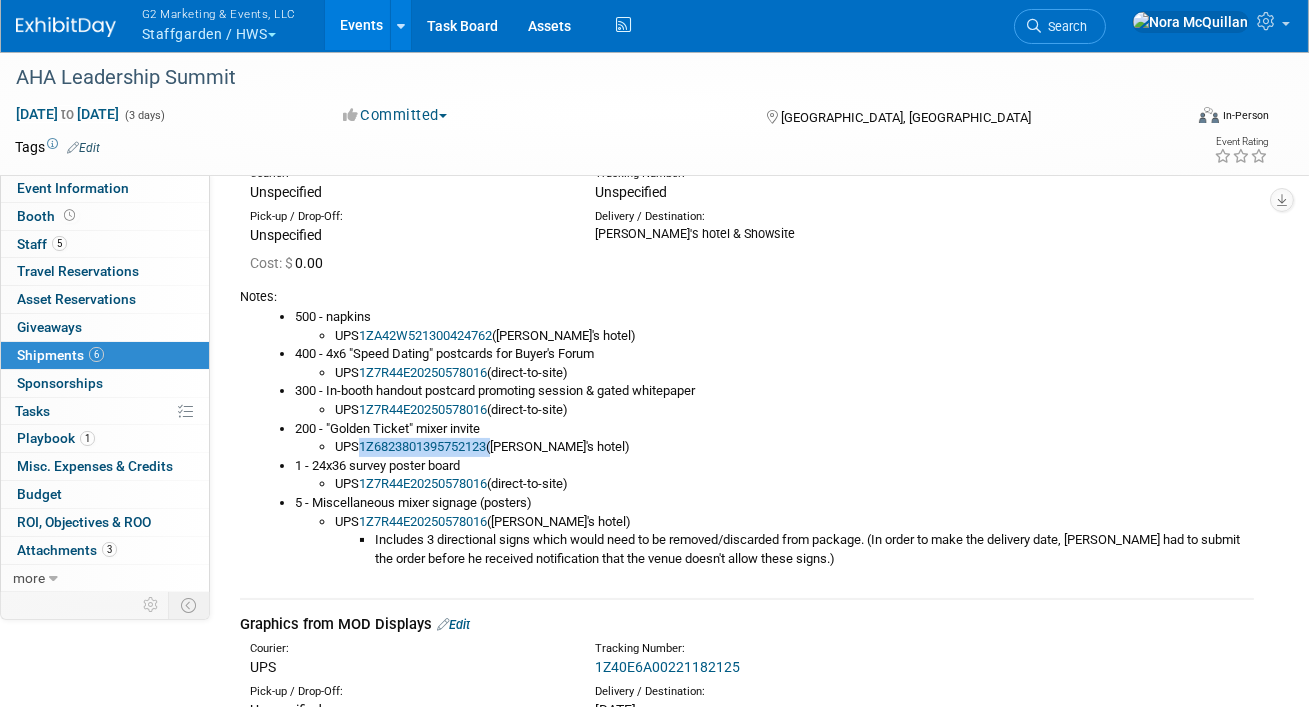 drag, startPoint x: 497, startPoint y: 443, endPoint x: 364, endPoint y: 447, distance: 133.06013 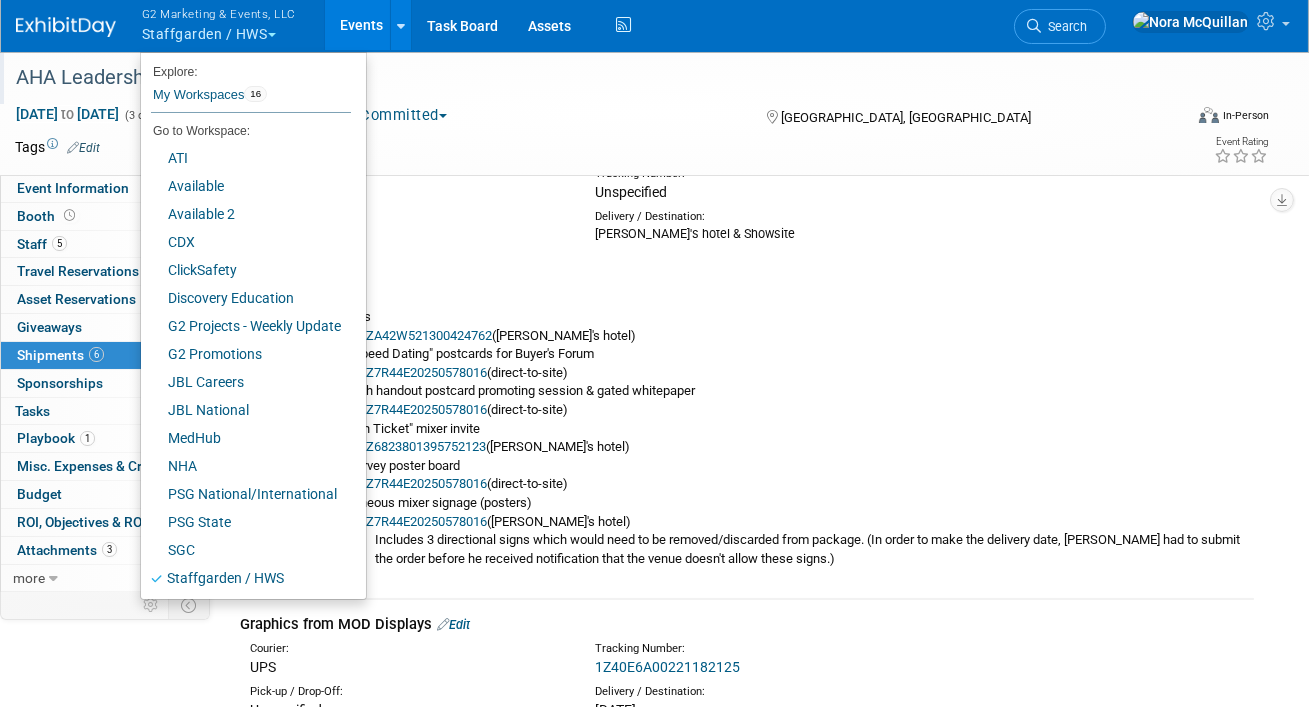 click on "AHA Leadership Summit" at bounding box center (585, 78) 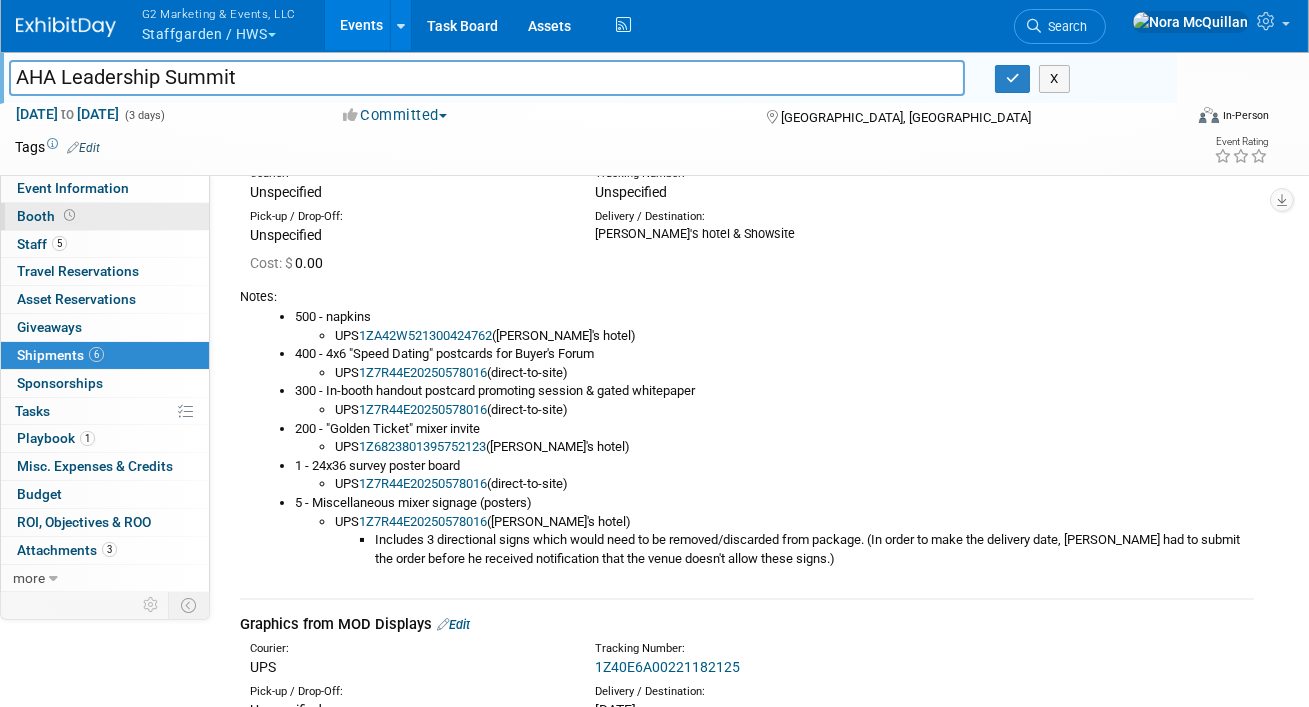 click on "Booth" at bounding box center [105, 216] 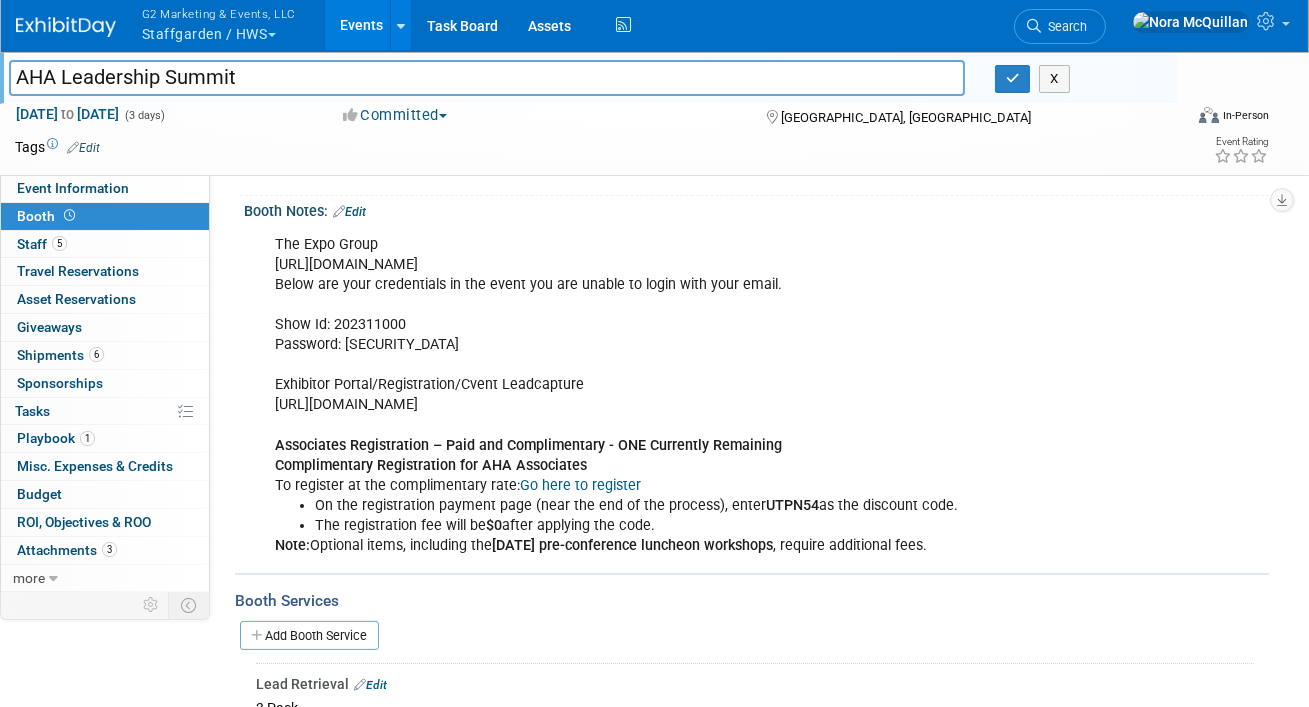 scroll, scrollTop: 736, scrollLeft: 0, axis: vertical 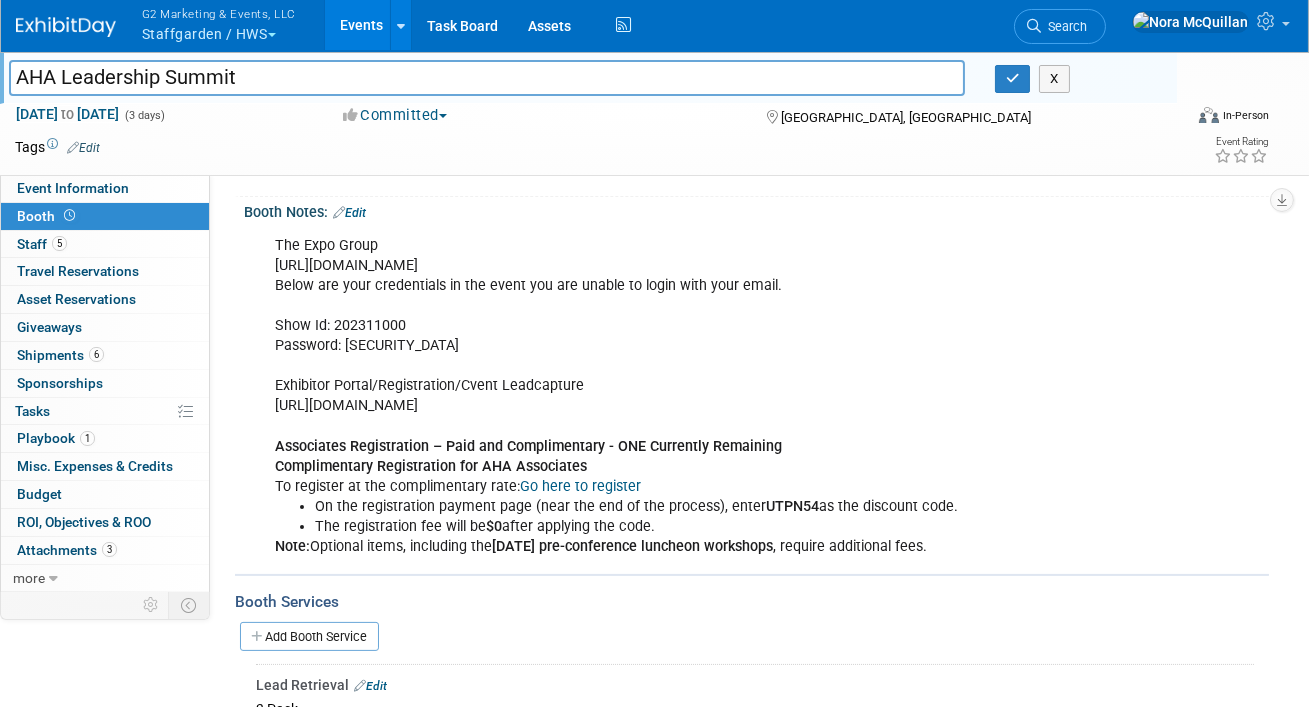 click on "The Expo Group https://sc.theexpogroup.com/ahaleadership2025summit/  Below are your credentials in the event you are unable to login with your email.   Show Id: 202311000 Password: 5QXY4HCS Exhibitor Portal/Registration/Cvent Leadcapture https://exhibitors.cvent.com/events/a6fd2605-9d42-49d3-a792-aca727565706/exhibitors/98cbe0be-8aa7-47e1-8670-f5b585066baf Associates Registration – Paid and Complimentary - ONE Currently Remaining Complimentary Registration for AHA Associates To register at the complimentary rate:  Go here to register On the registration payment page (near the end of the process), enter  UTPN54  as the discount code. The registration fee will be  $0  after applying the code. Note:  Optional items, including the  July 20 pre-conference luncheon workshops , require additional fees." at bounding box center (664, 396) 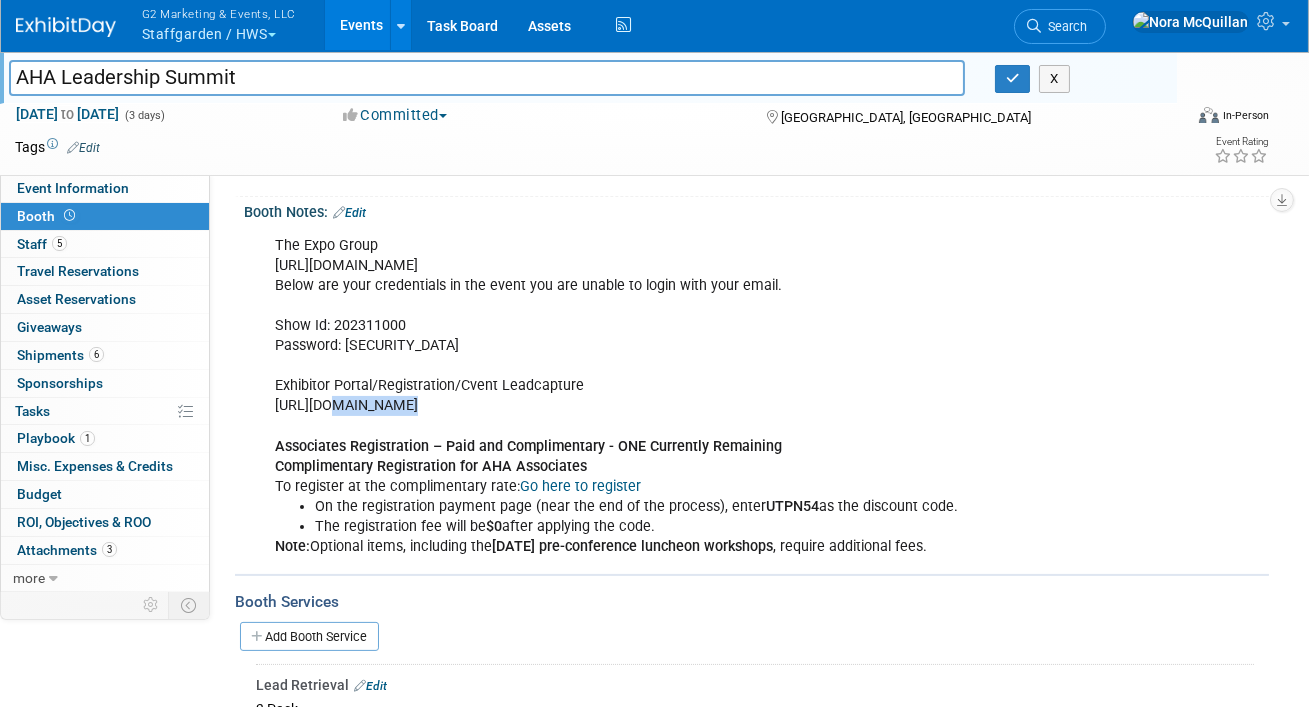 click on "The Expo Group https://sc.theexpogroup.com/ahaleadership2025summit/  Below are your credentials in the event you are unable to login with your email.   Show Id: 202311000 Password: 5QXY4HCS Exhibitor Portal/Registration/Cvent Leadcapture https://exhibitors.cvent.com/events/a6fd2605-9d42-49d3-a792-aca727565706/exhibitors/98cbe0be-8aa7-47e1-8670-f5b585066baf Associates Registration – Paid and Complimentary - ONE Currently Remaining Complimentary Registration for AHA Associates To register at the complimentary rate:  Go here to register On the registration payment page (near the end of the process), enter  UTPN54  as the discount code. The registration fee will be  $0  after applying the code. Note:  Optional items, including the  July 20 pre-conference luncheon workshops , require additional fees." at bounding box center [664, 396] 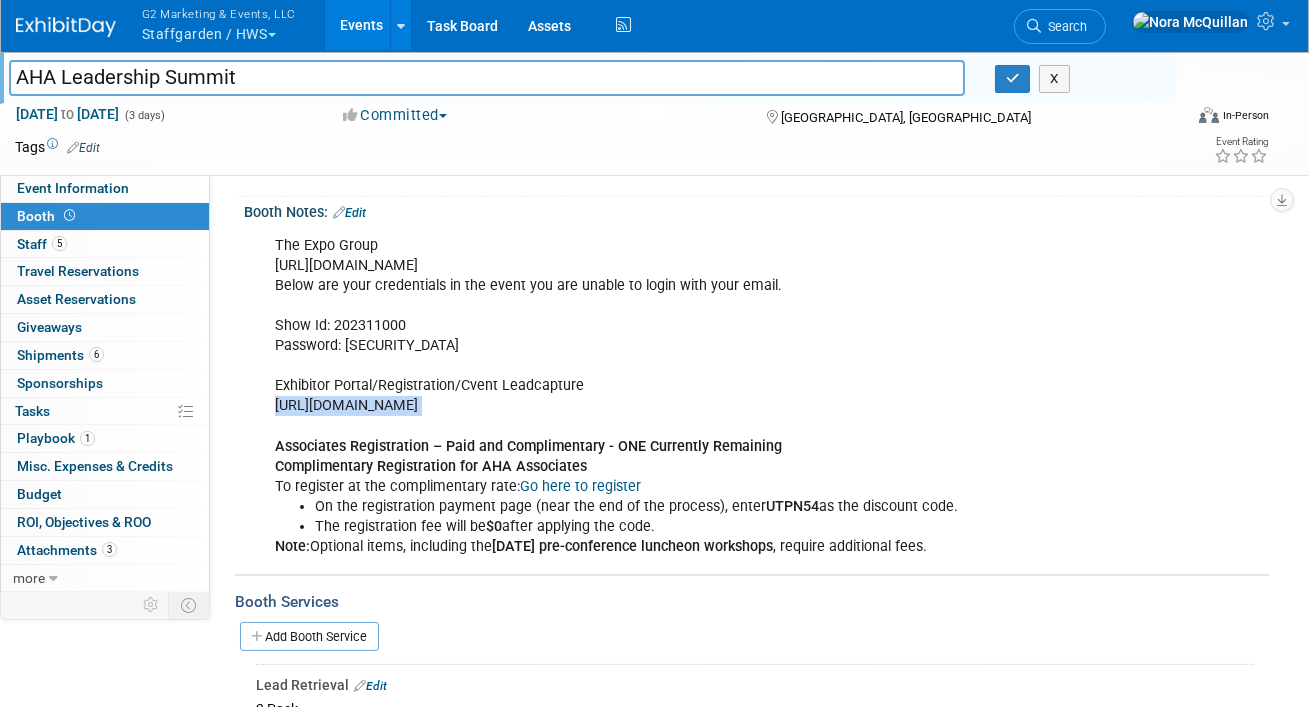 click on "The Expo Group https://sc.theexpogroup.com/ahaleadership2025summit/  Below are your credentials in the event you are unable to login with your email.   Show Id: 202311000 Password: 5QXY4HCS Exhibitor Portal/Registration/Cvent Leadcapture https://exhibitors.cvent.com/events/a6fd2605-9d42-49d3-a792-aca727565706/exhibitors/98cbe0be-8aa7-47e1-8670-f5b585066baf Associates Registration – Paid and Complimentary - ONE Currently Remaining Complimentary Registration for AHA Associates To register at the complimentary rate:  Go here to register On the registration payment page (near the end of the process), enter  UTPN54  as the discount code. The registration fee will be  $0  after applying the code. Note:  Optional items, including the  July 20 pre-conference luncheon workshops , require additional fees." at bounding box center (664, 396) 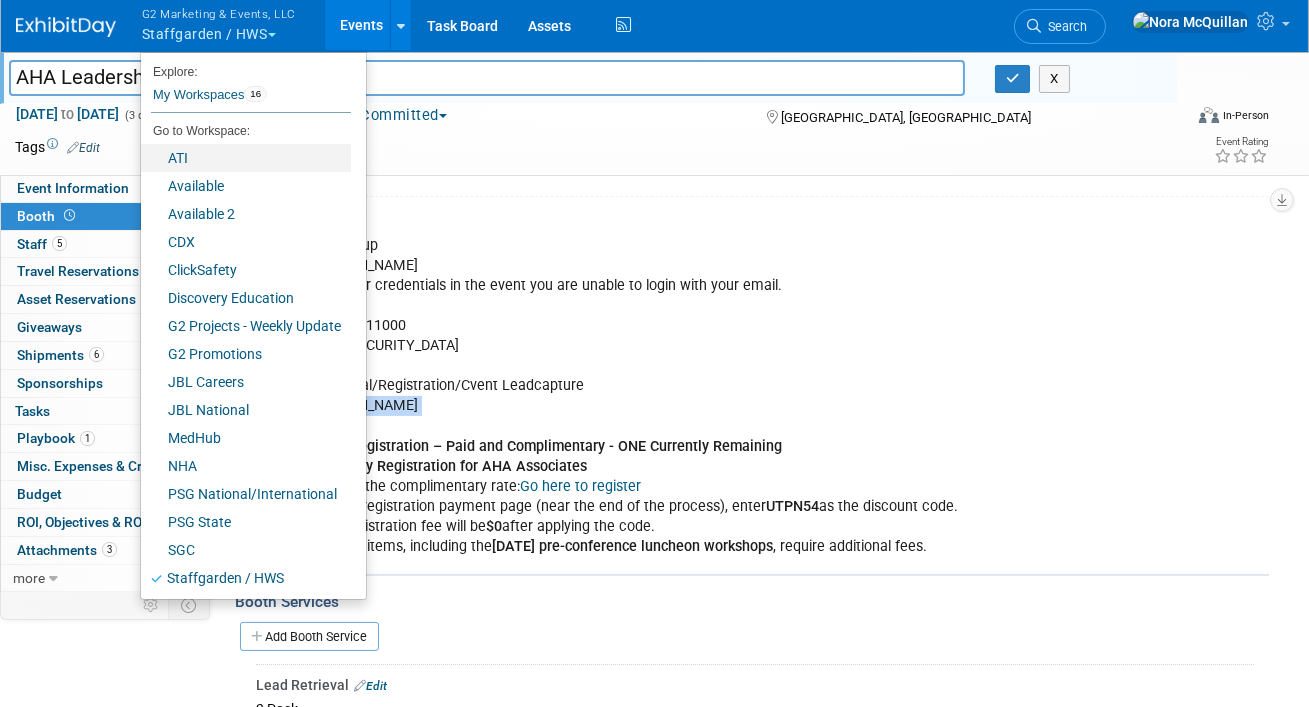 click on "ATI" at bounding box center (246, 158) 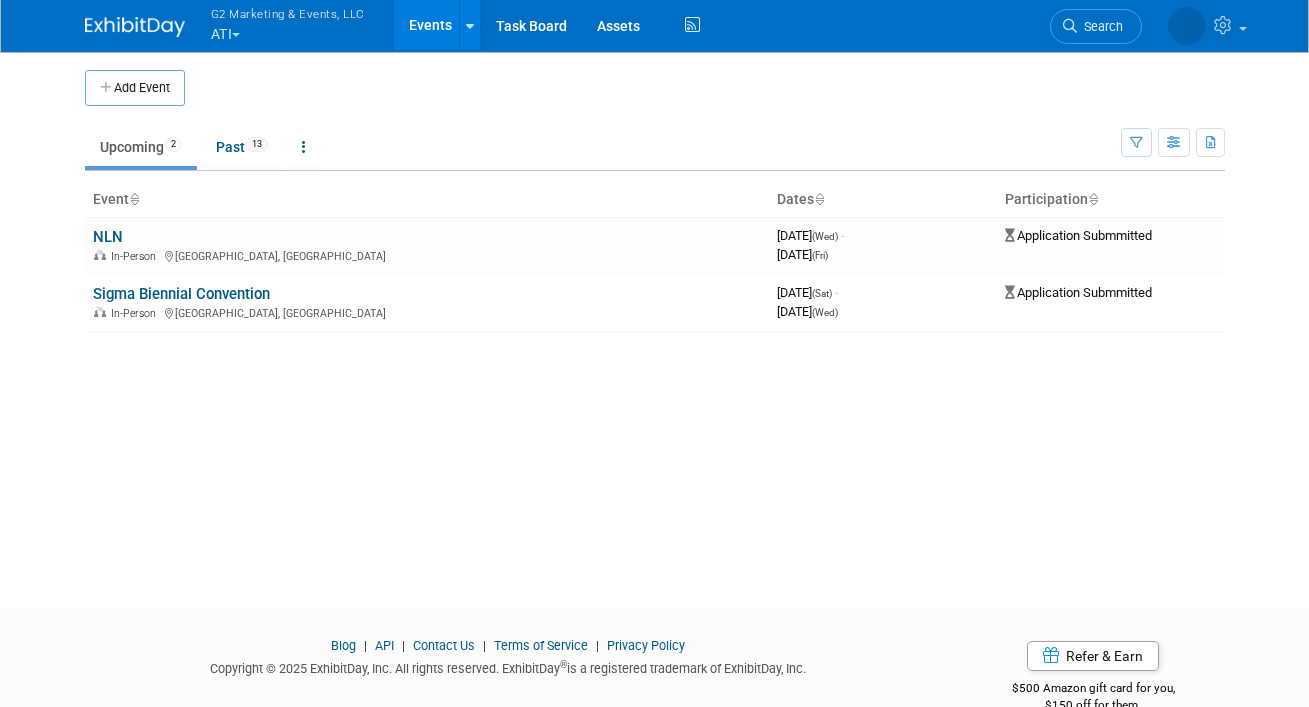 scroll, scrollTop: 0, scrollLeft: 0, axis: both 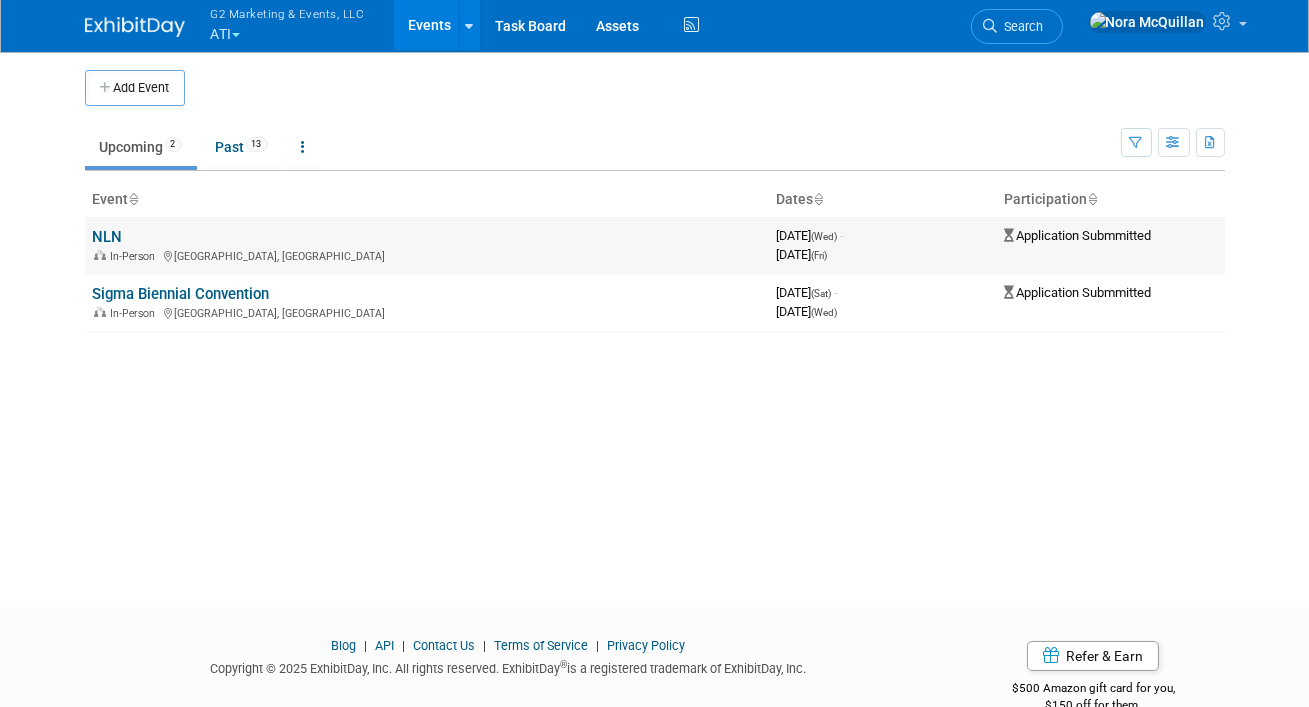 click on "NLN" at bounding box center (108, 237) 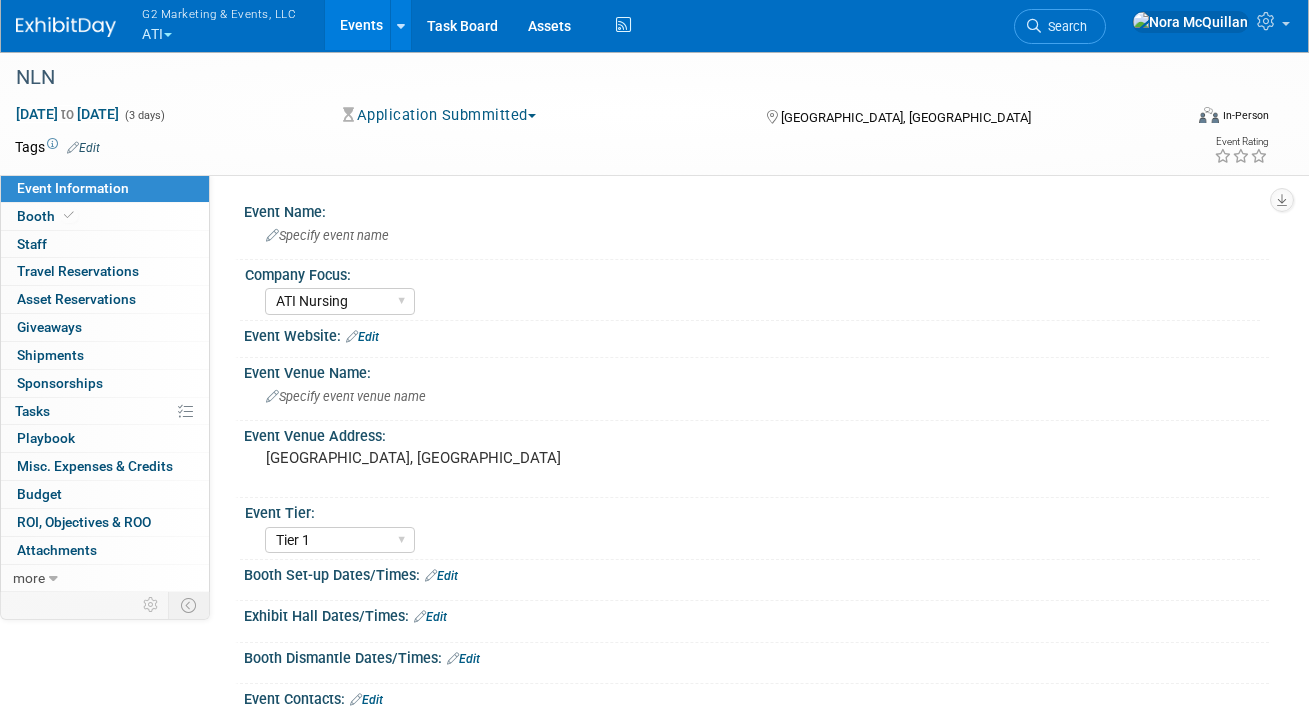 select on "ATI Nursing" 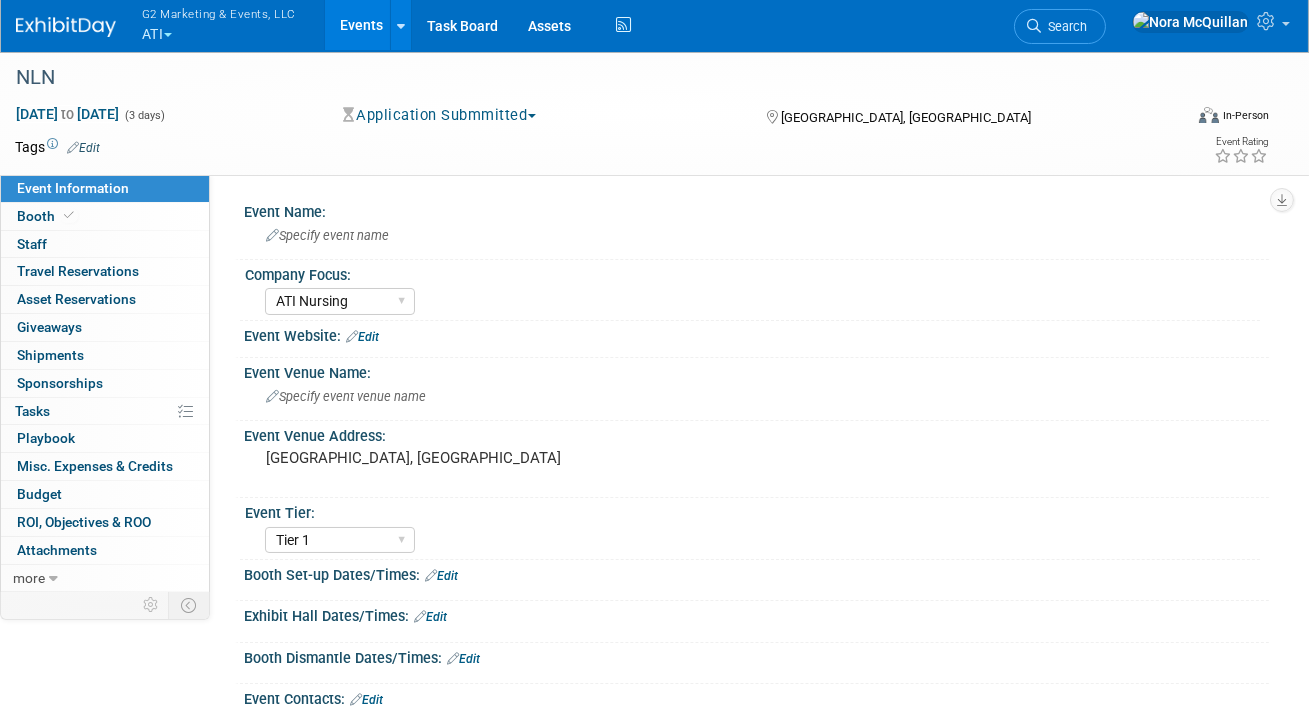 scroll, scrollTop: 0, scrollLeft: 0, axis: both 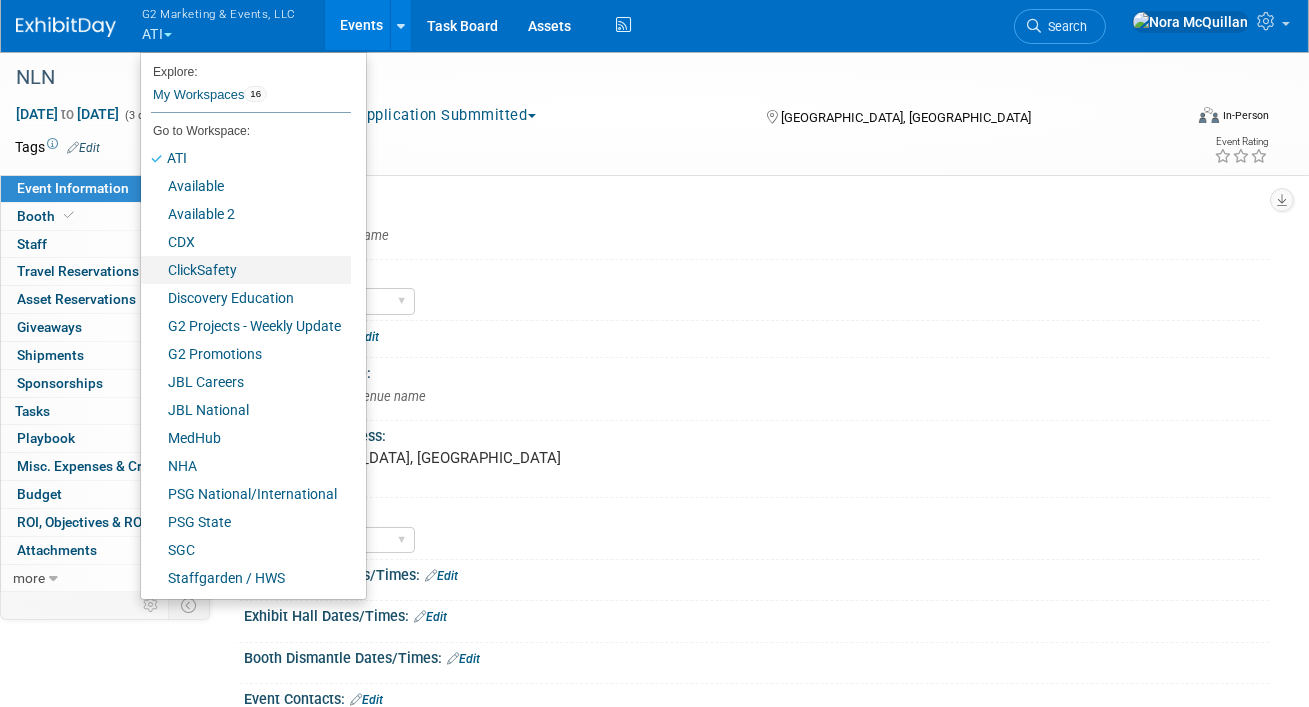 click on "ClickSafety" at bounding box center (246, 270) 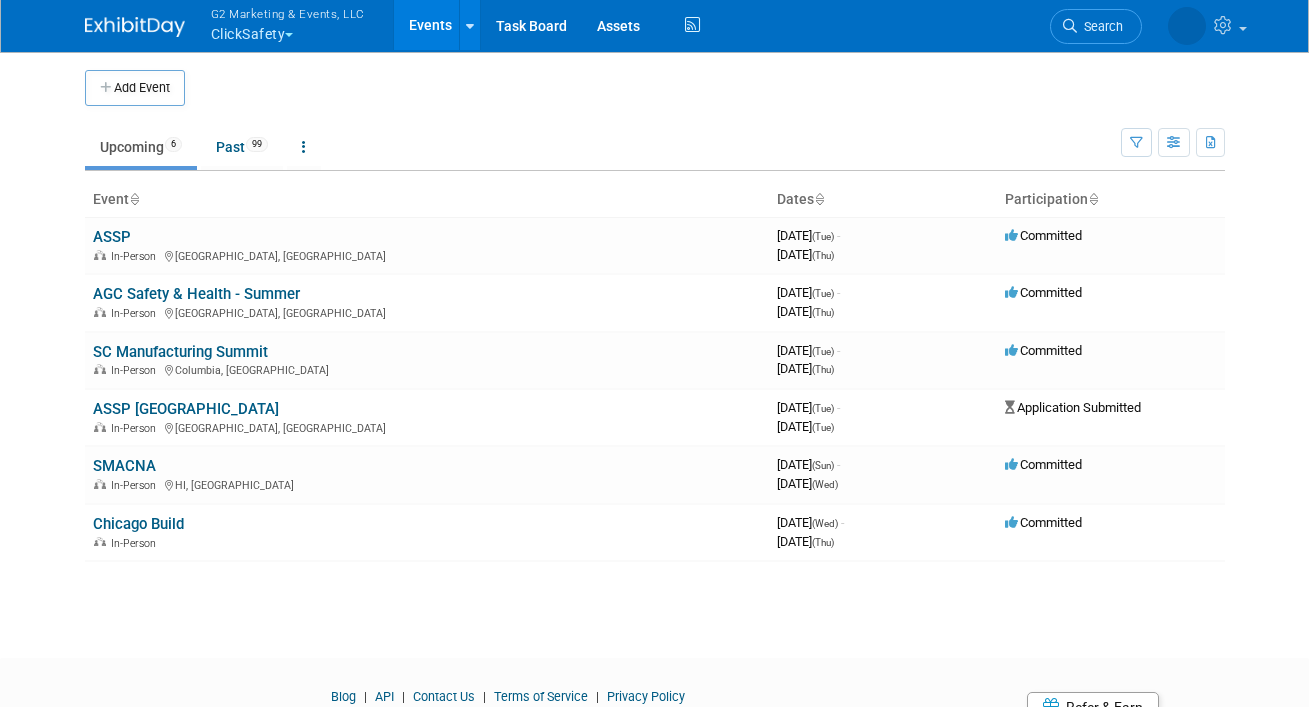 scroll, scrollTop: 0, scrollLeft: 0, axis: both 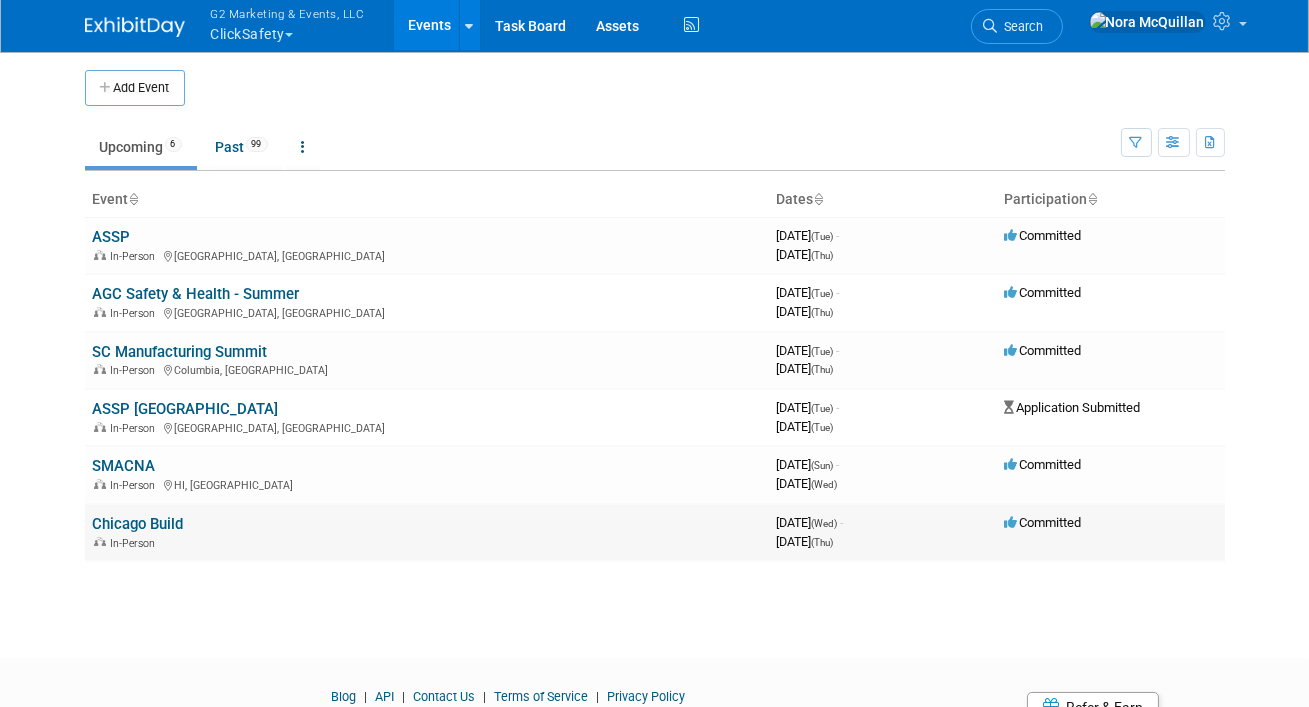 click on "Chicago Build" at bounding box center (138, 524) 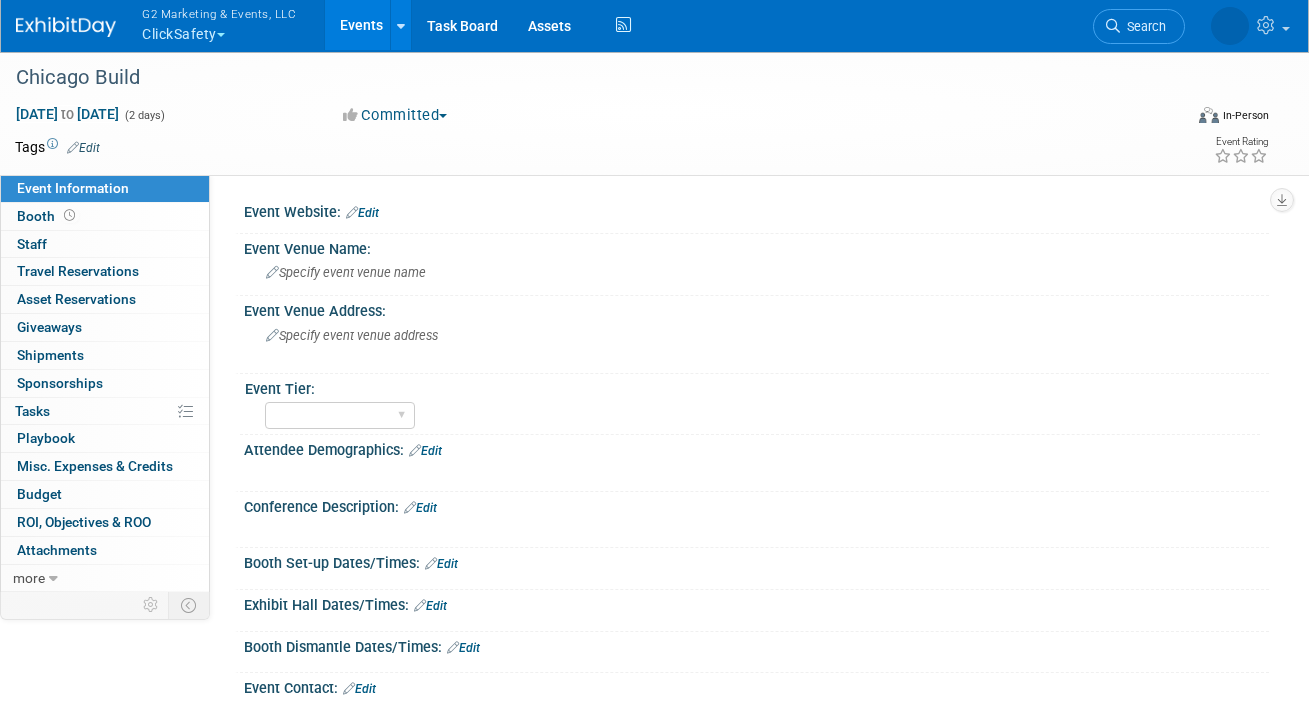 scroll, scrollTop: 0, scrollLeft: 0, axis: both 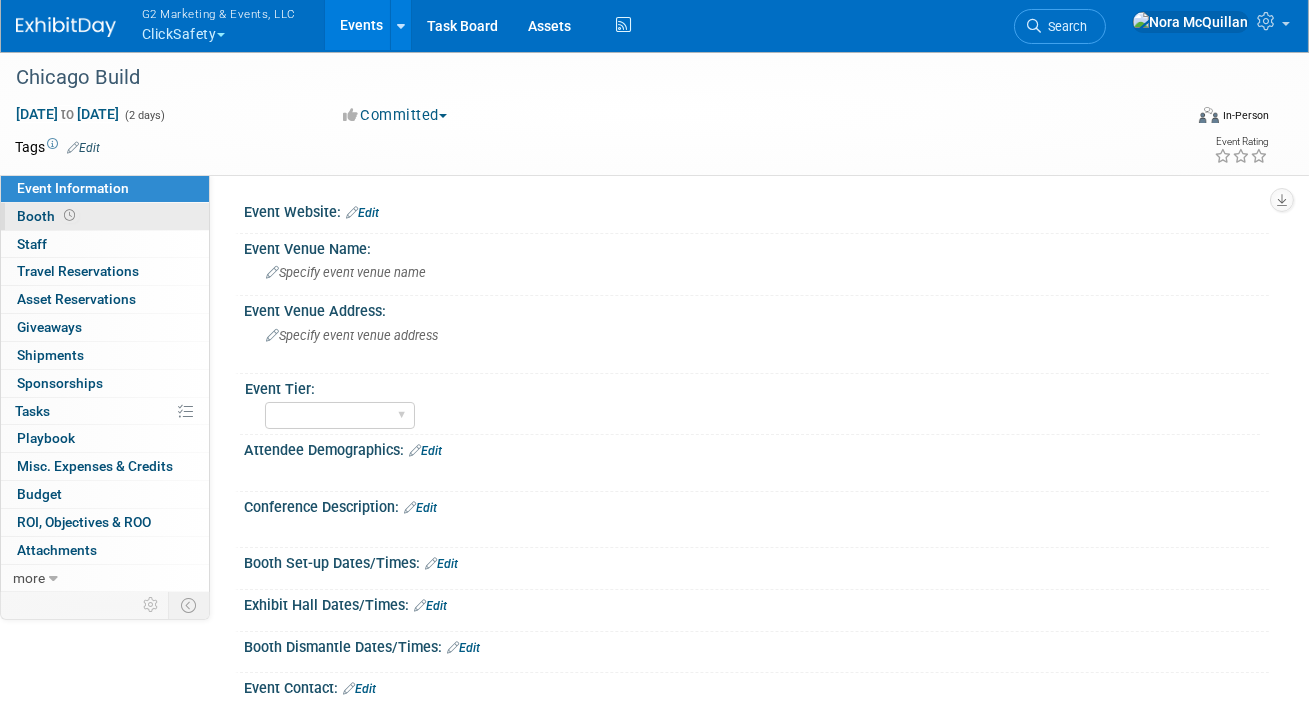 click on "Booth" at bounding box center [48, 216] 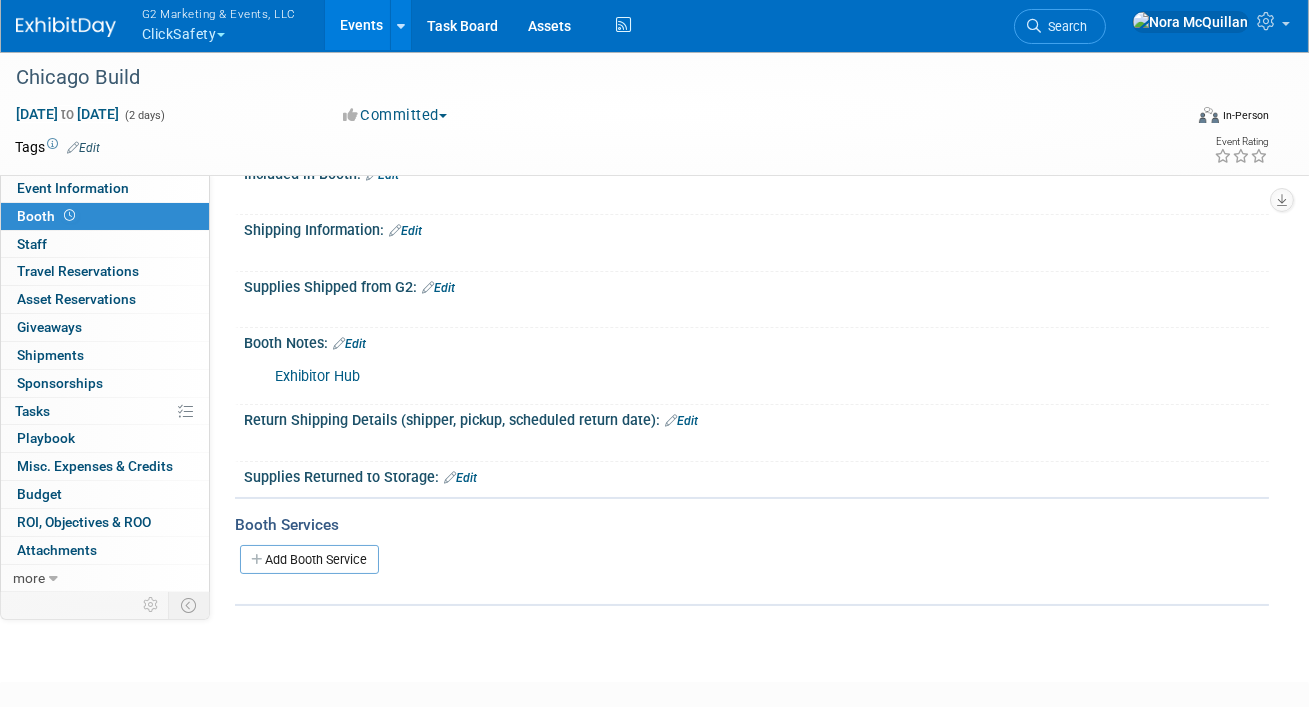 scroll, scrollTop: 297, scrollLeft: 0, axis: vertical 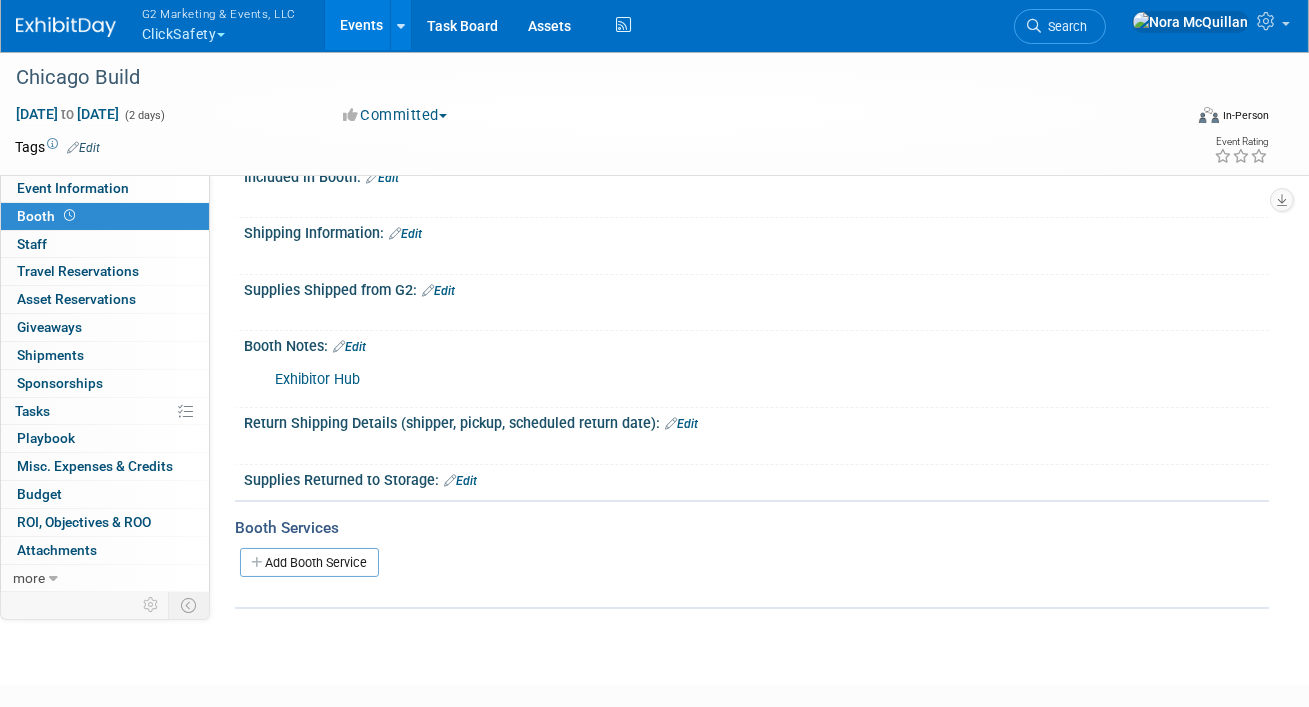 click on "Edit" at bounding box center (349, 347) 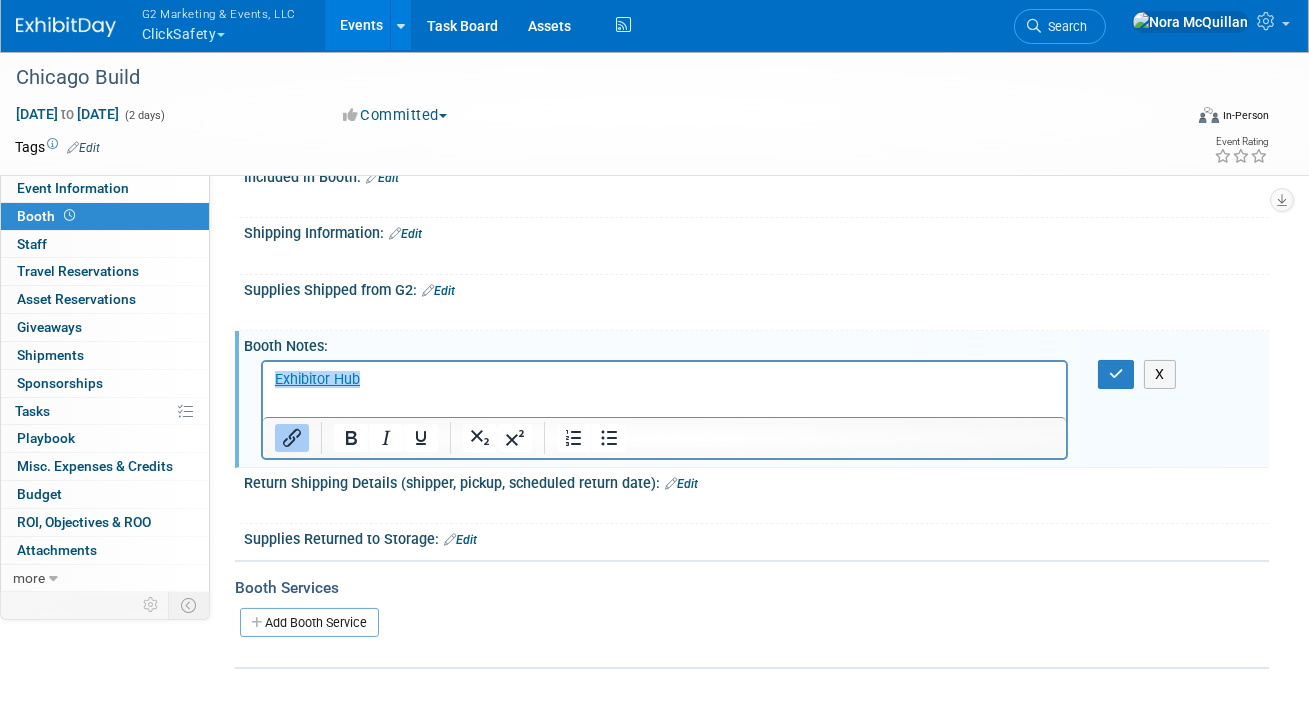 scroll, scrollTop: 0, scrollLeft: 0, axis: both 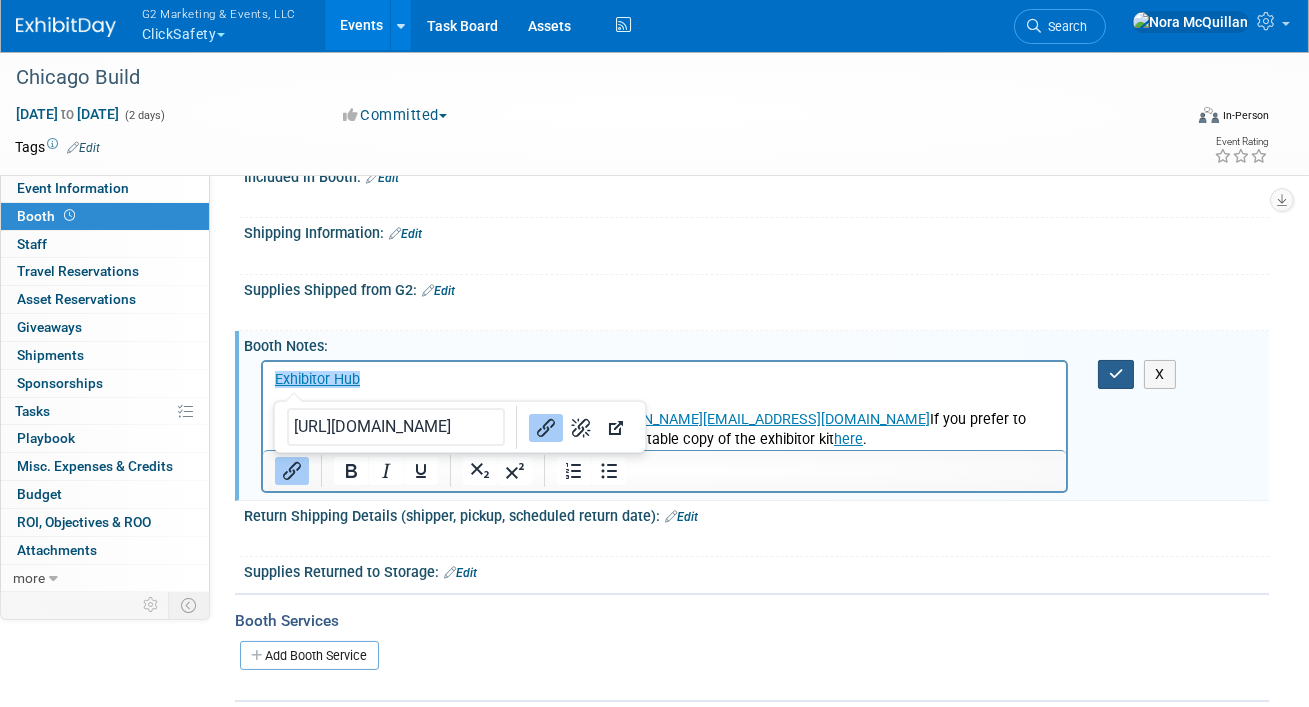 click at bounding box center (1116, 374) 